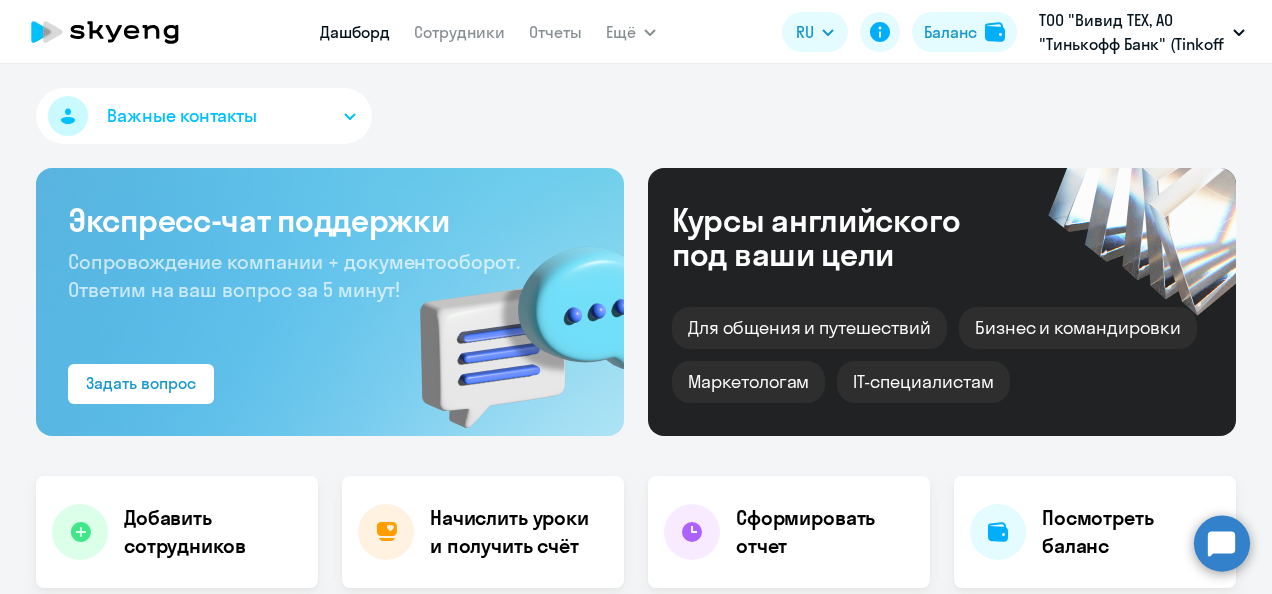 scroll, scrollTop: 0, scrollLeft: 0, axis: both 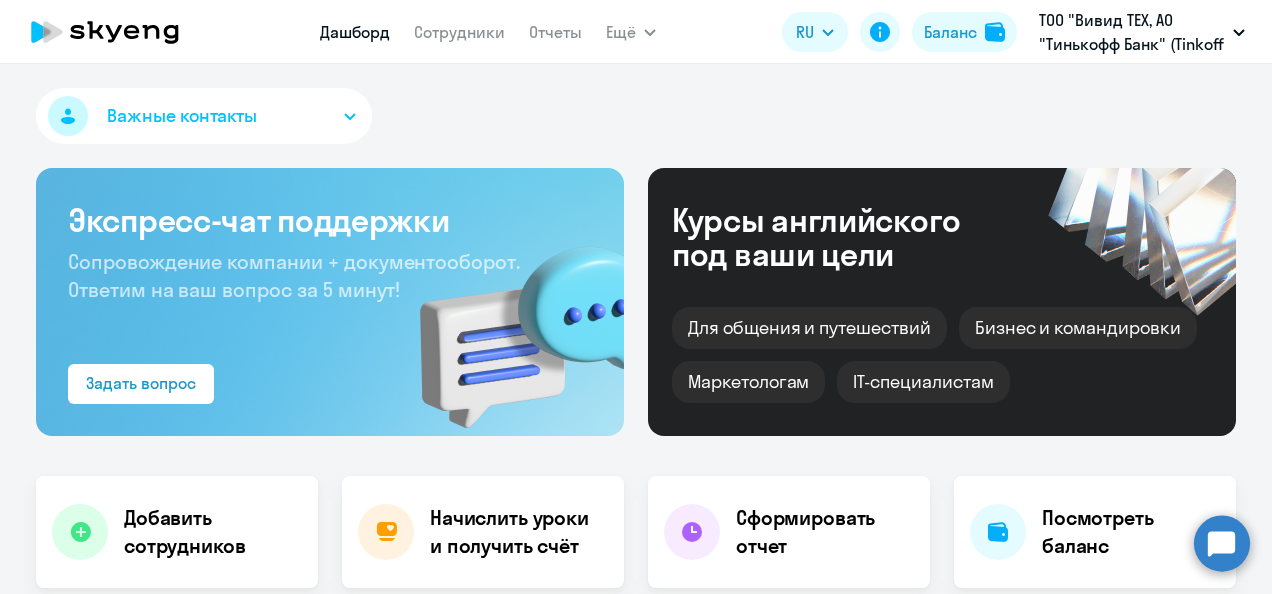 select on "30" 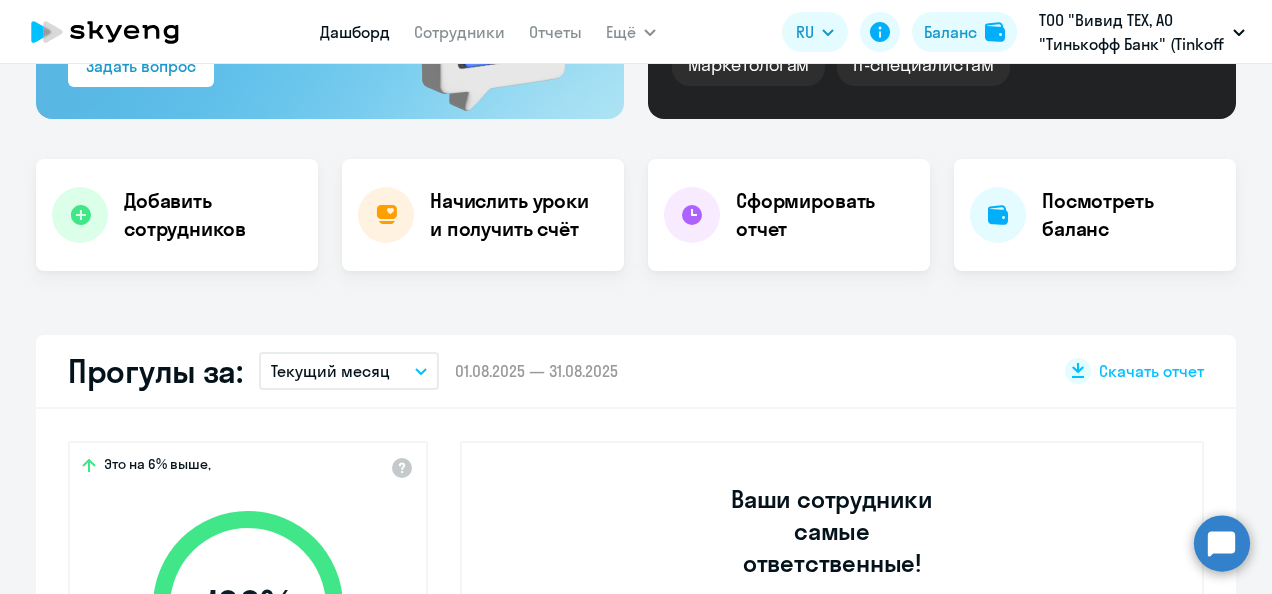 scroll, scrollTop: 310, scrollLeft: 0, axis: vertical 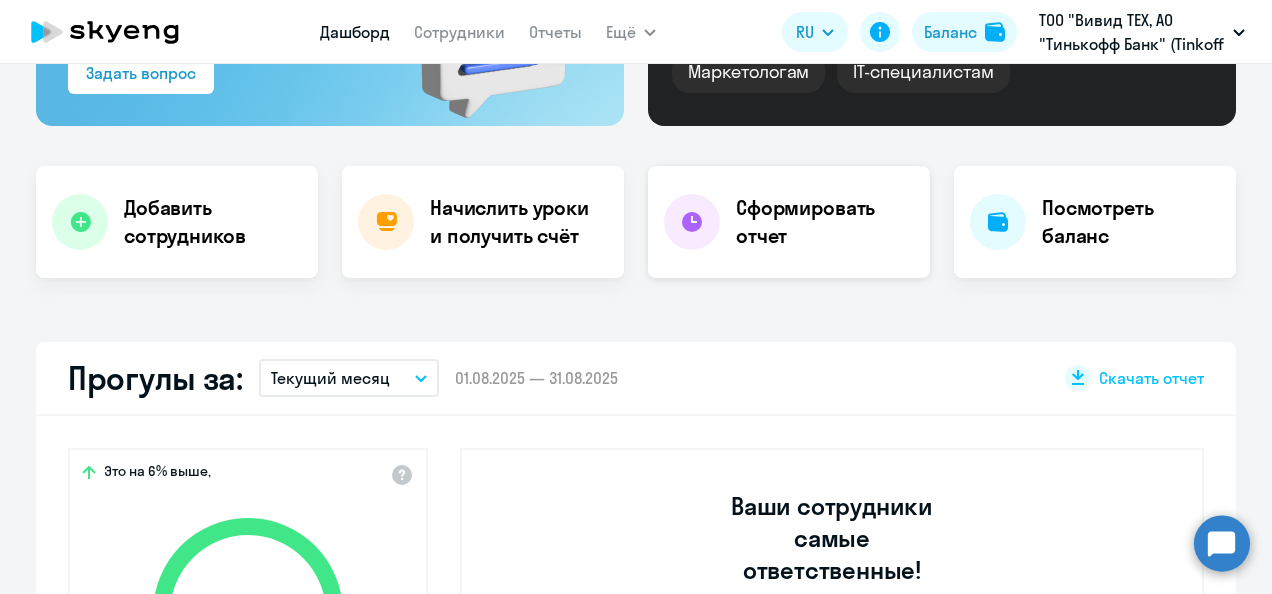 click on "Сформировать отчет" 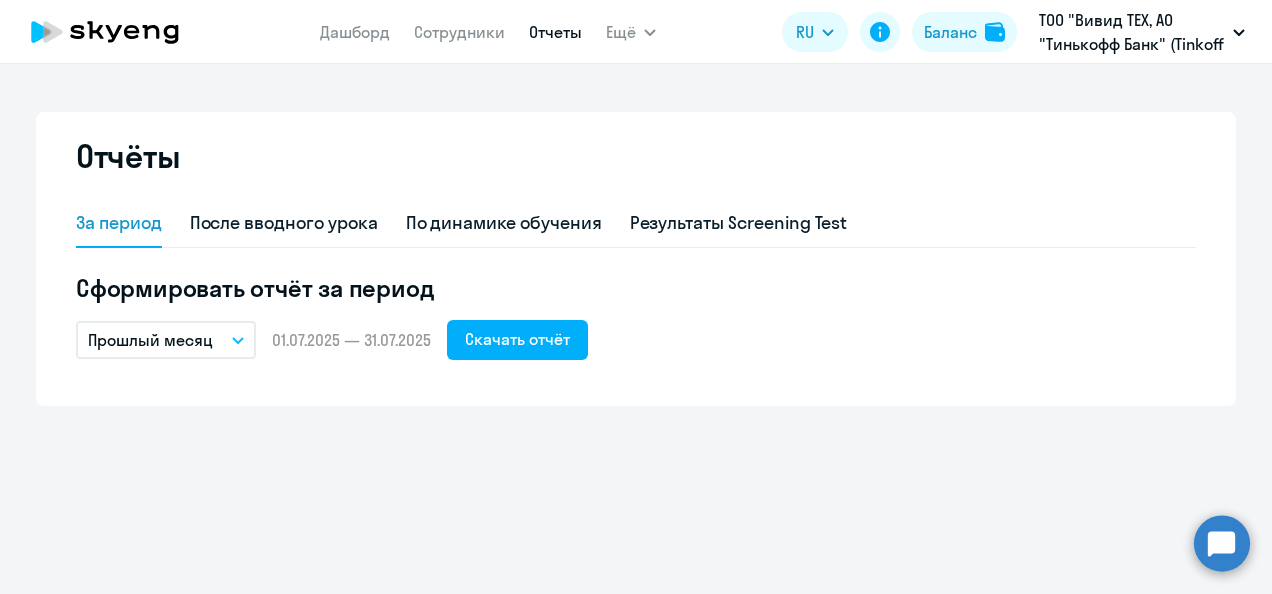 click on "Прошлый месяц" at bounding box center (166, 340) 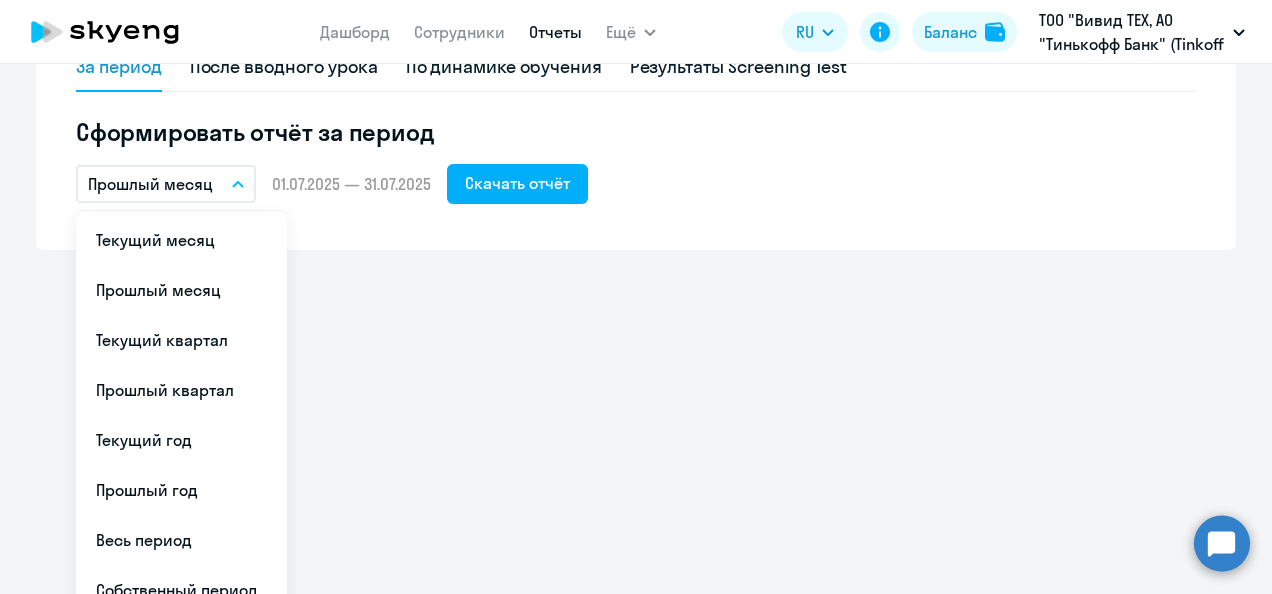 scroll, scrollTop: 181, scrollLeft: 0, axis: vertical 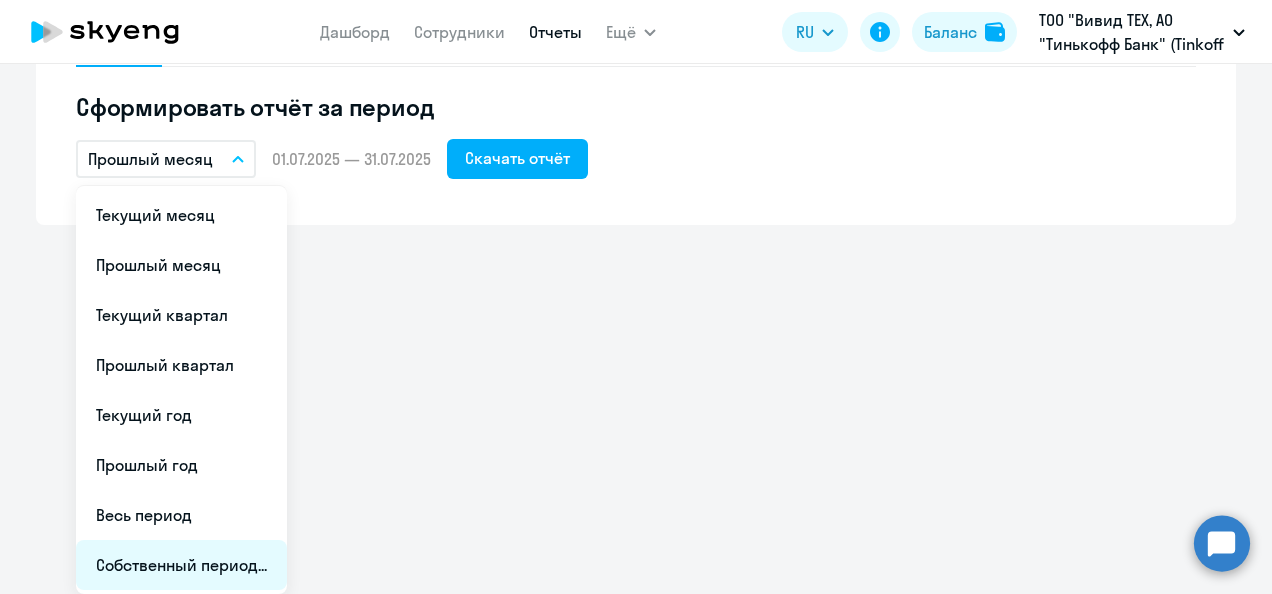 click on "Собственный период..." at bounding box center (181, 565) 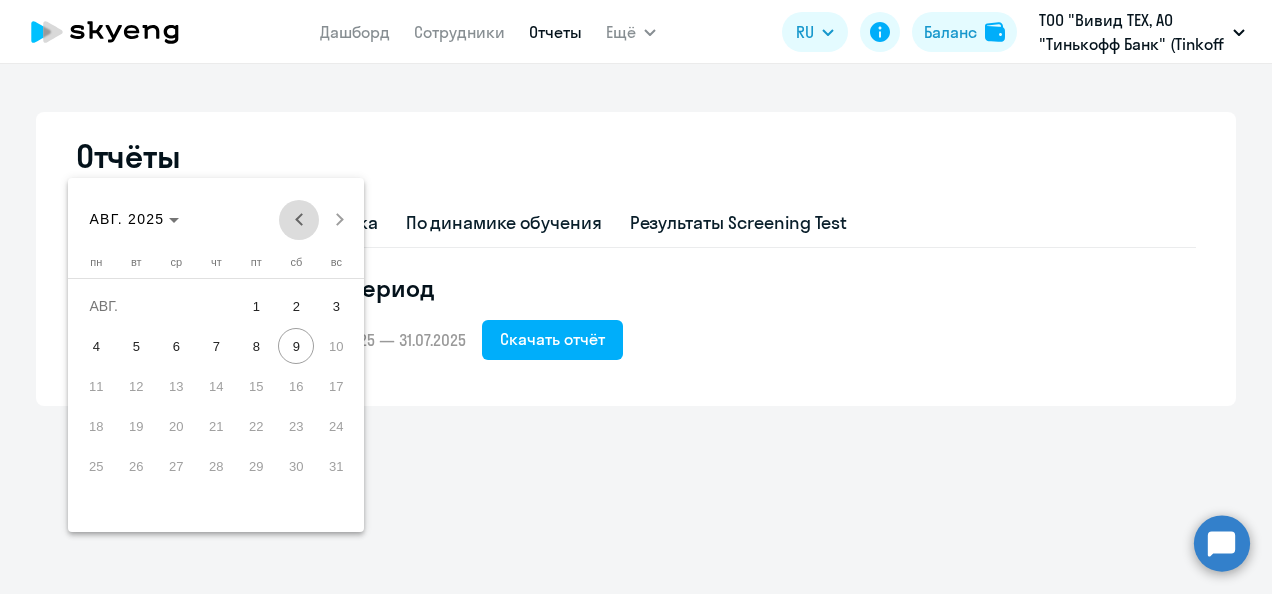 click at bounding box center (299, 220) 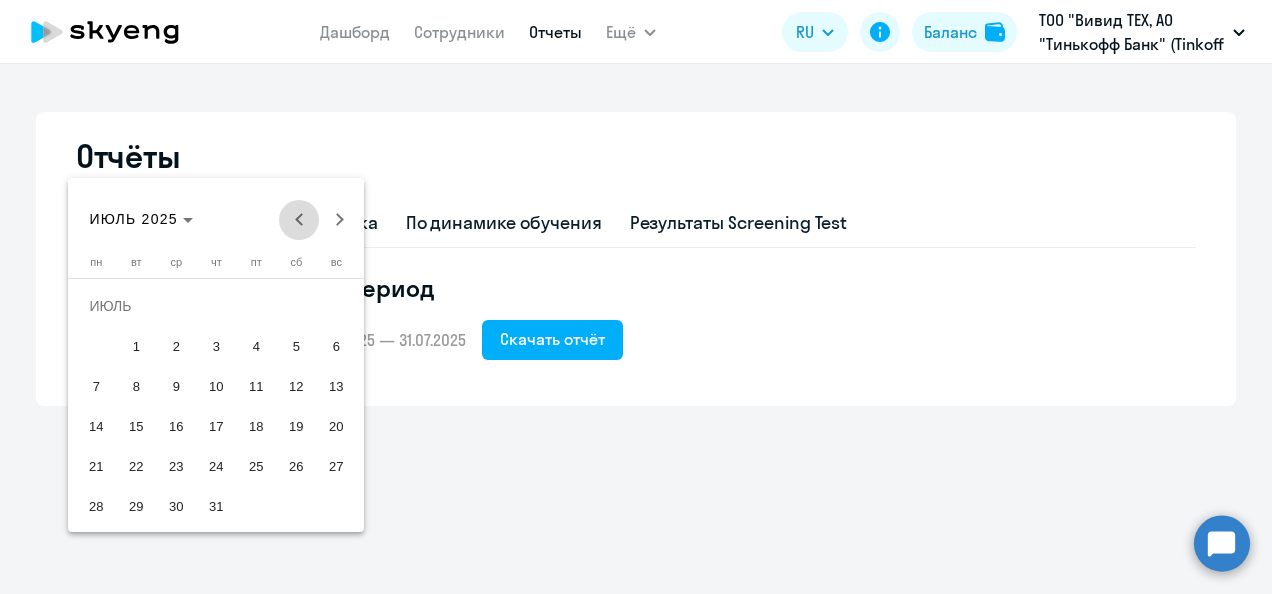 click at bounding box center (299, 220) 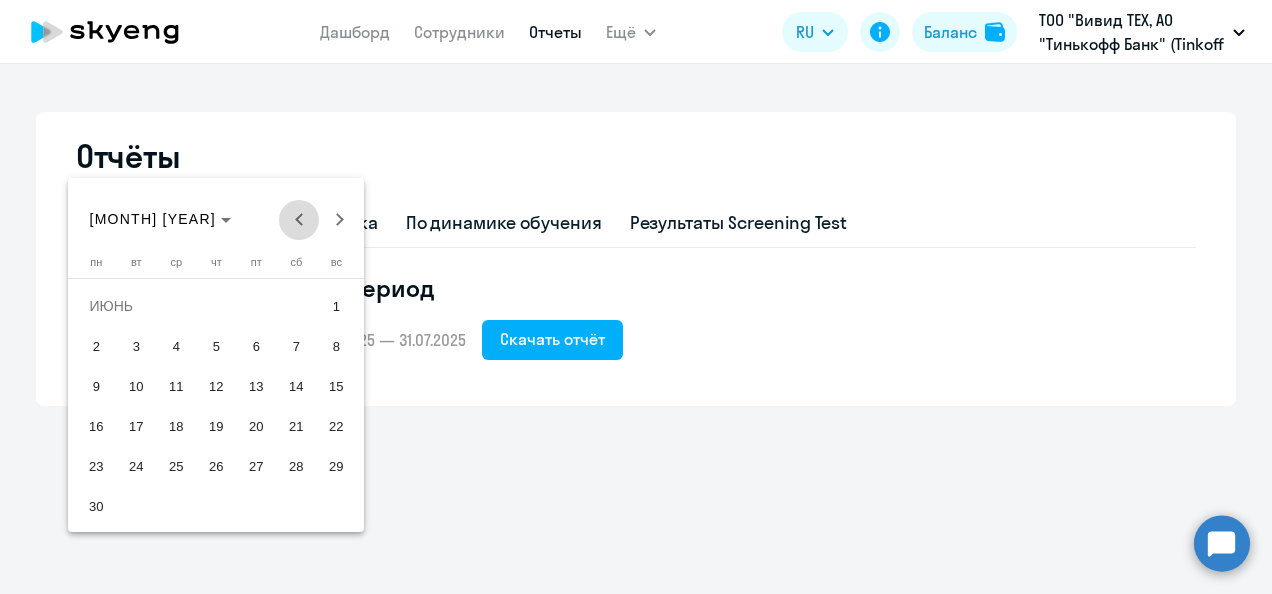 click at bounding box center [299, 220] 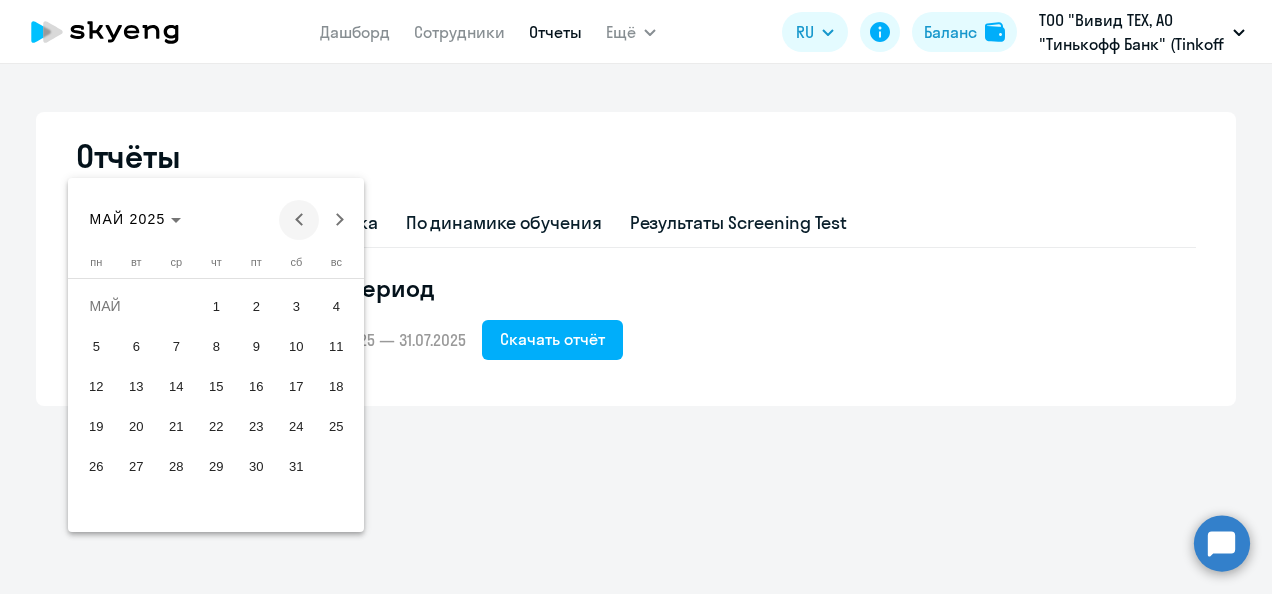 click at bounding box center (299, 220) 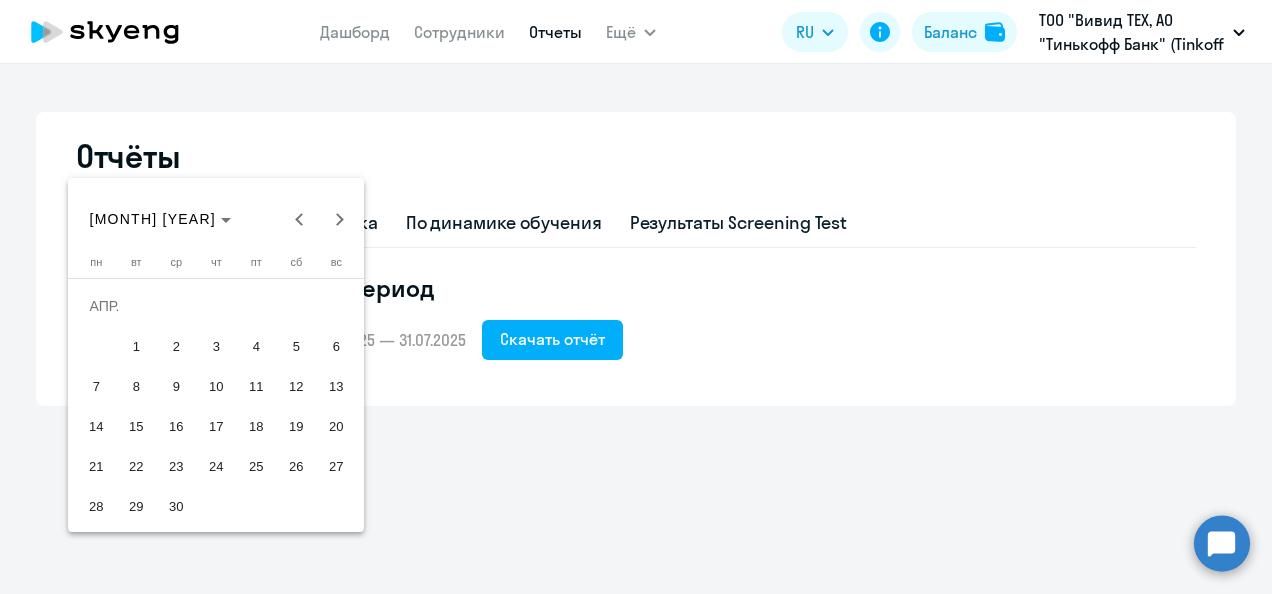 click on "1" at bounding box center [136, 346] 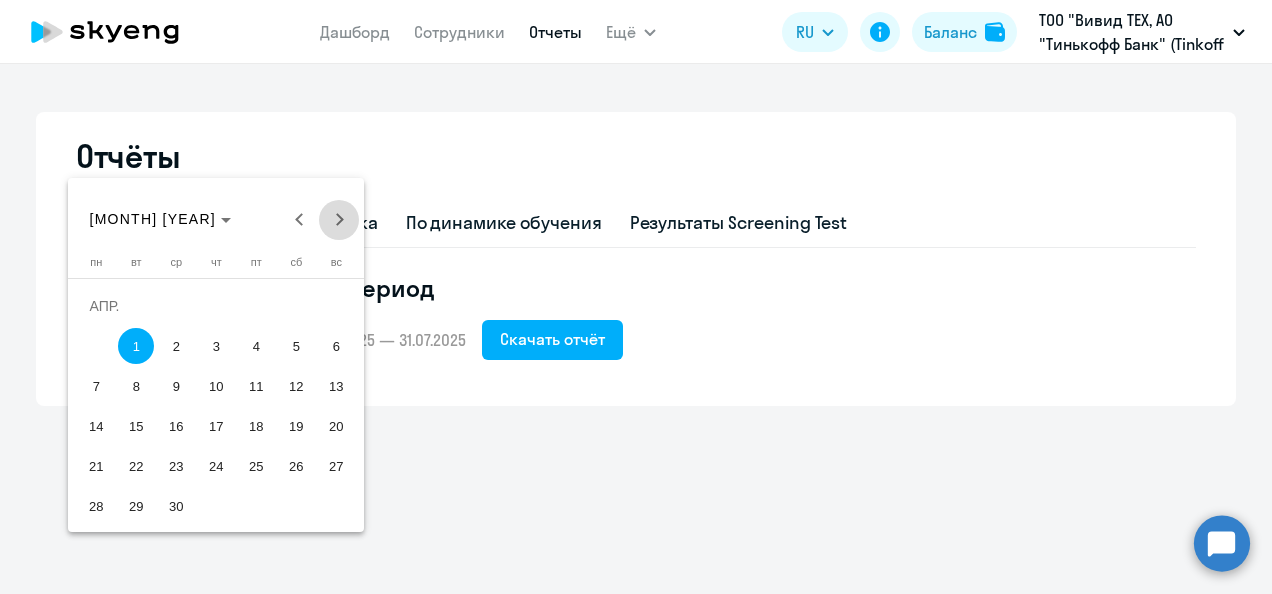 click at bounding box center (339, 220) 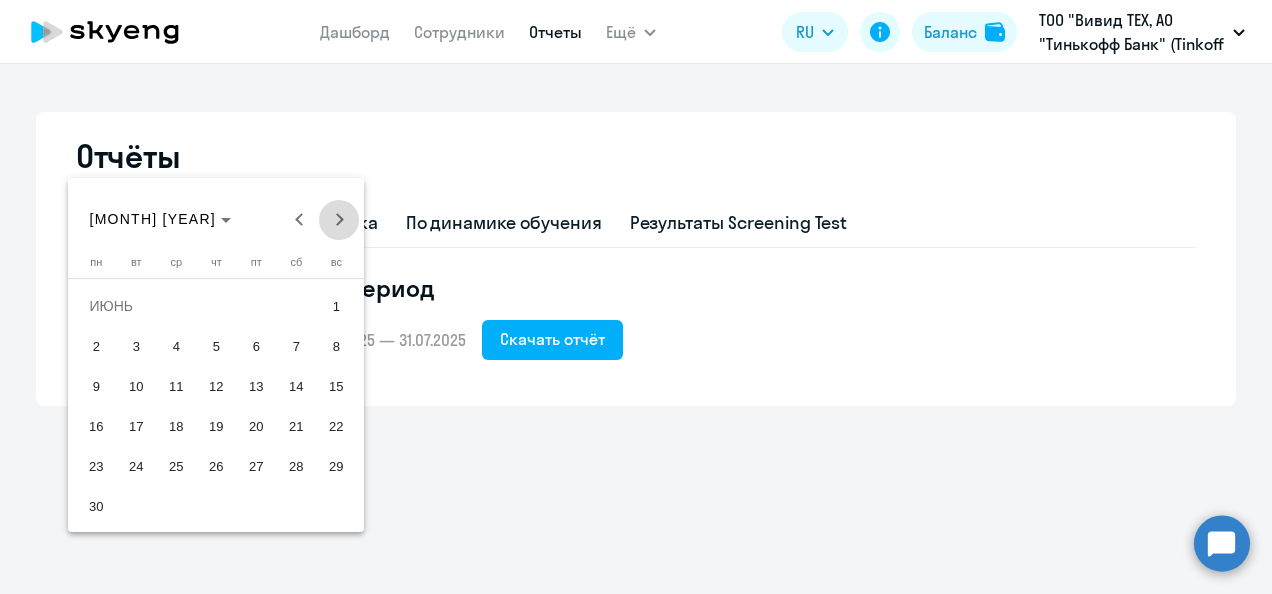 click at bounding box center [339, 220] 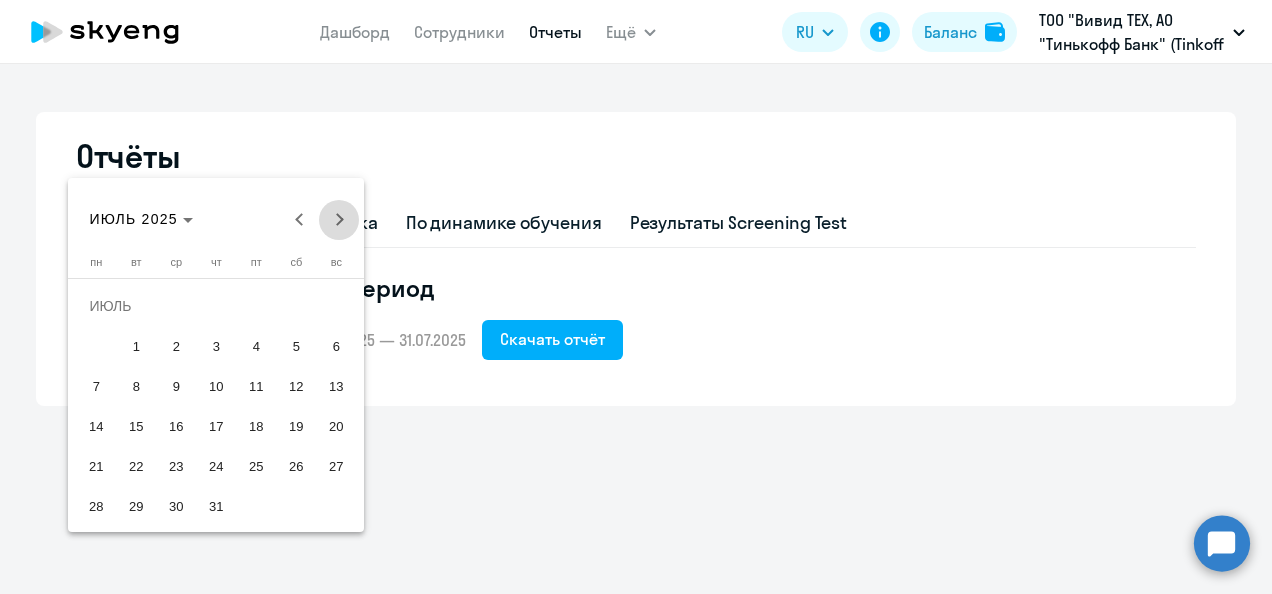 click at bounding box center [339, 220] 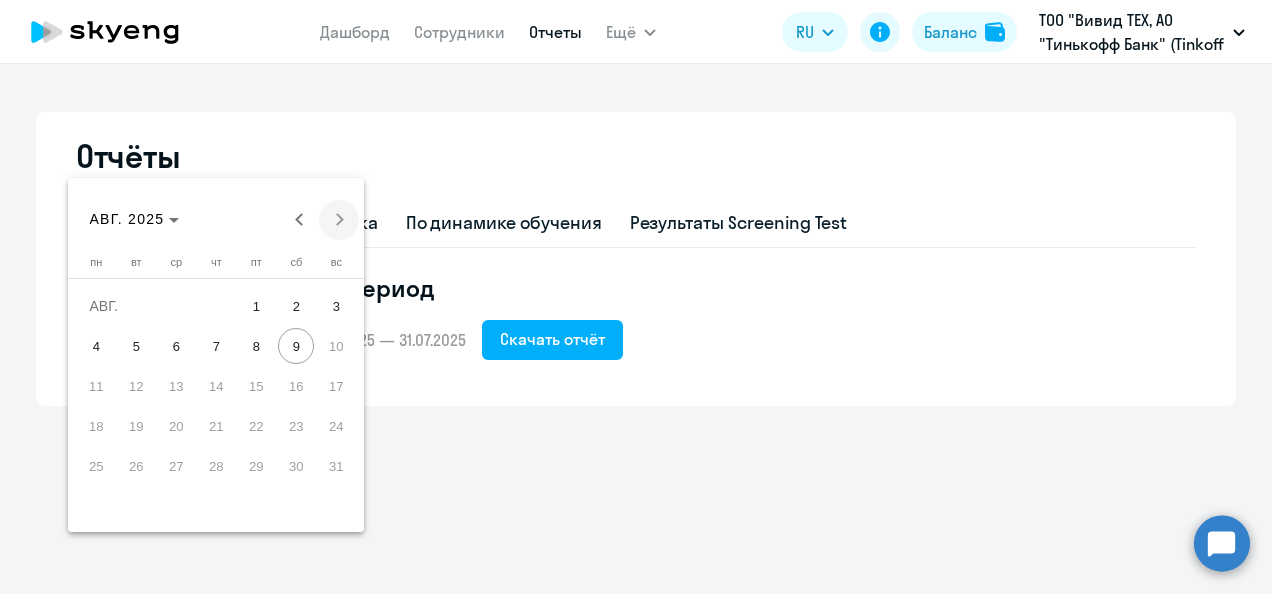 click on "[MONTH] [YEAR] [MONTH] [YEAR]" at bounding box center [217, 220] 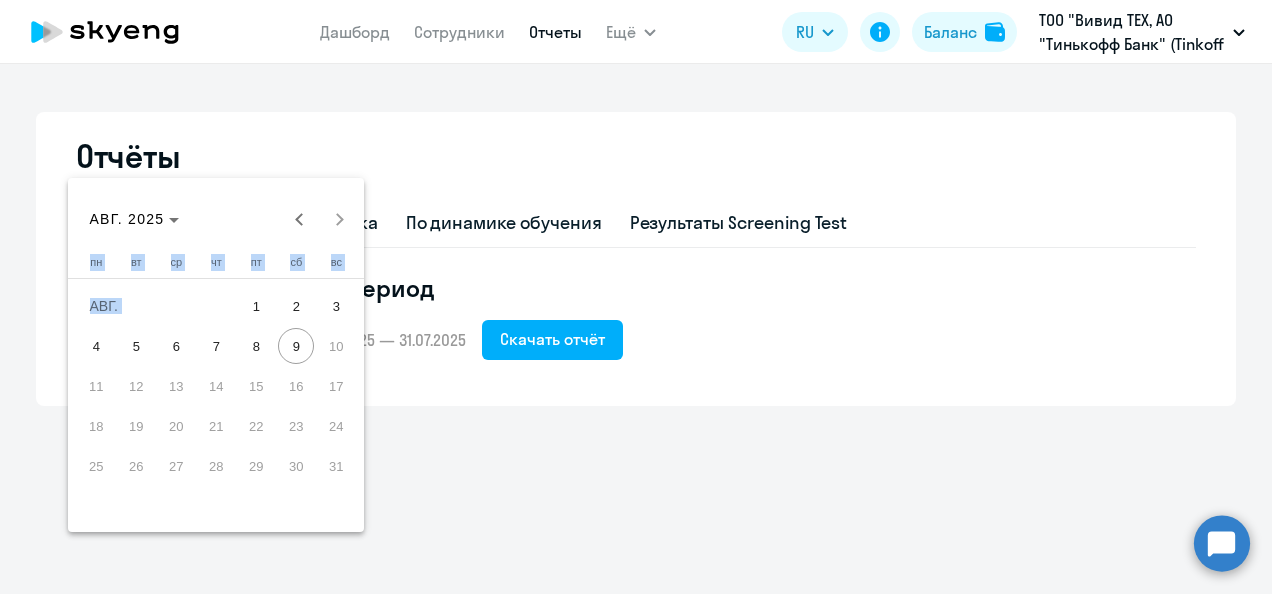 click on "[MONTH] [YEAR] [MONTH] [YEAR]" at bounding box center (217, 220) 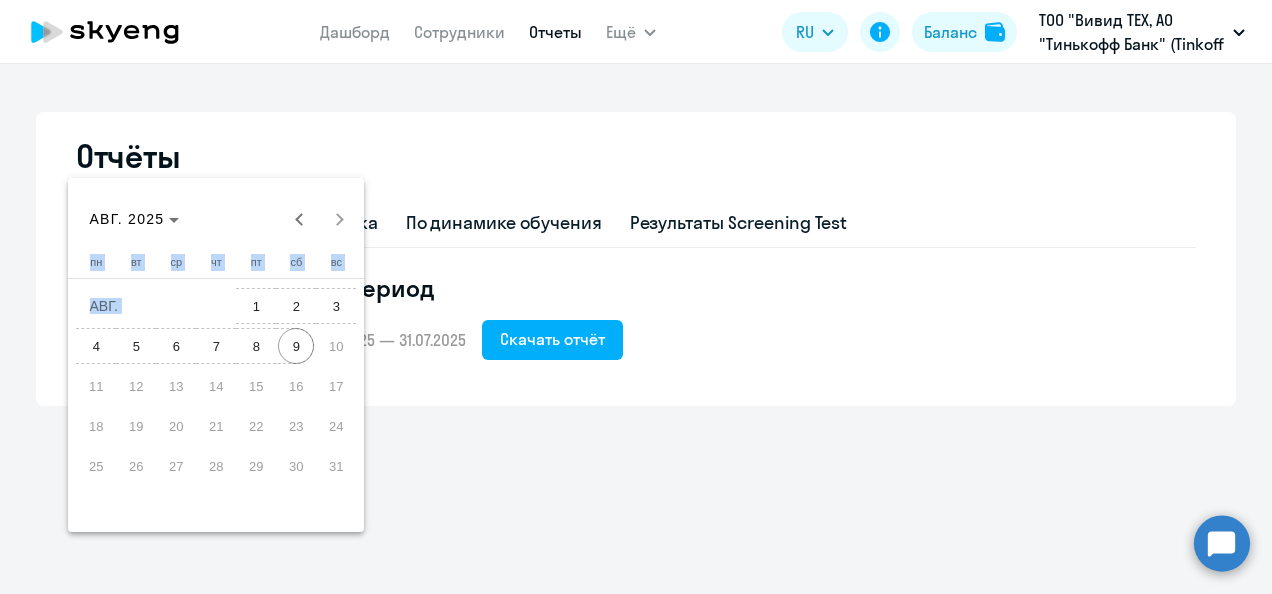 drag, startPoint x: 333, startPoint y: 220, endPoint x: 298, endPoint y: 344, distance: 128.84486 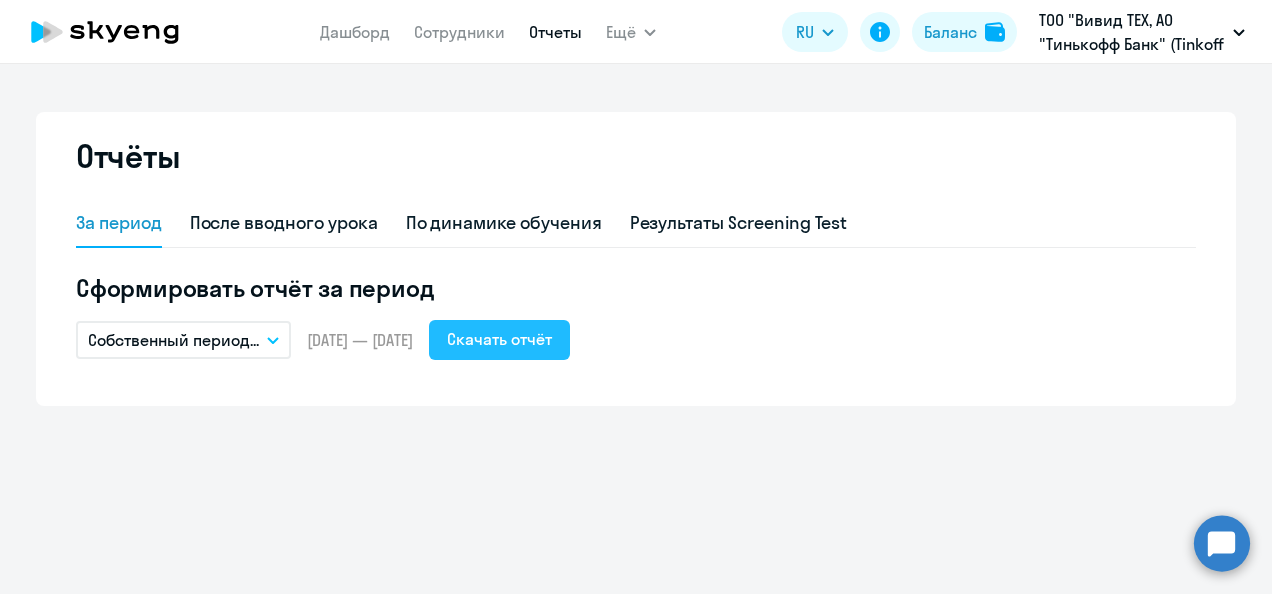 click on "Скачать отчёт" 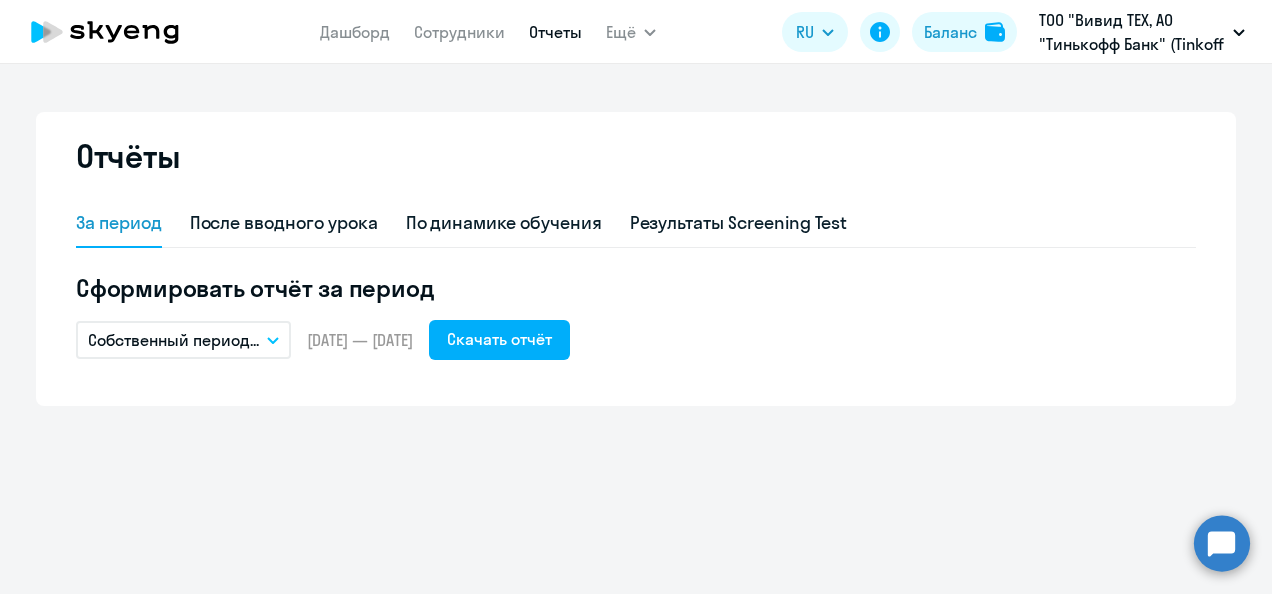 click on "Отчеты" at bounding box center (555, 32) 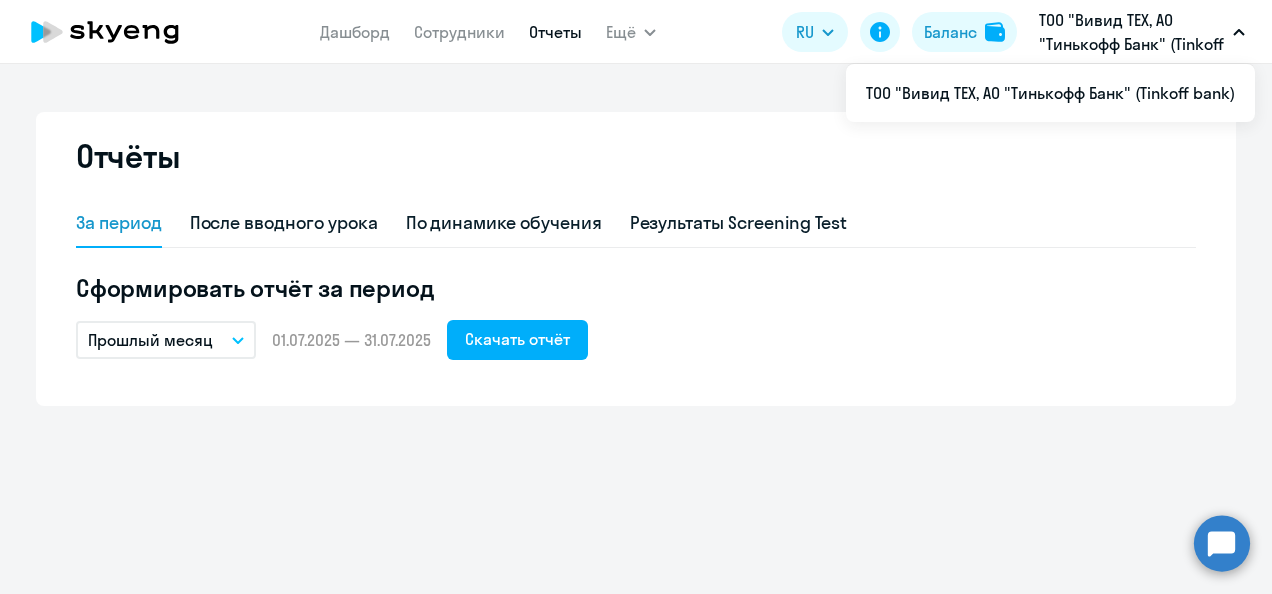 click on "ТОО "Вивид ТЕХ, АО "Тинькофф Банк" (Tinkoff bank)" at bounding box center (1132, 32) 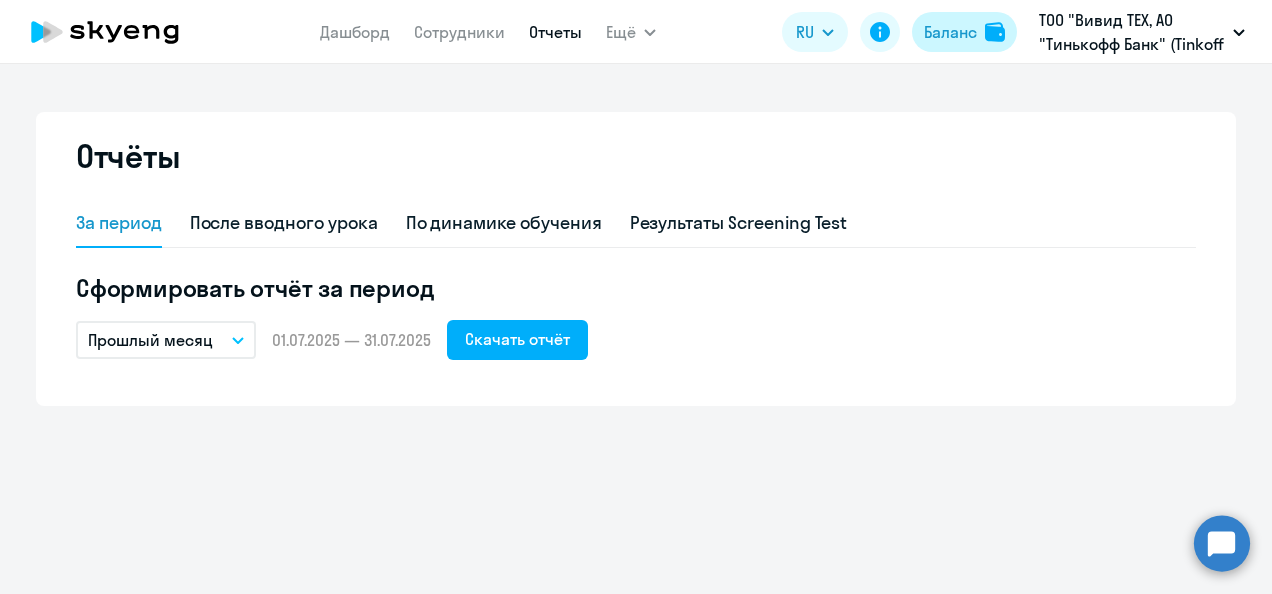 click on "Баланс" 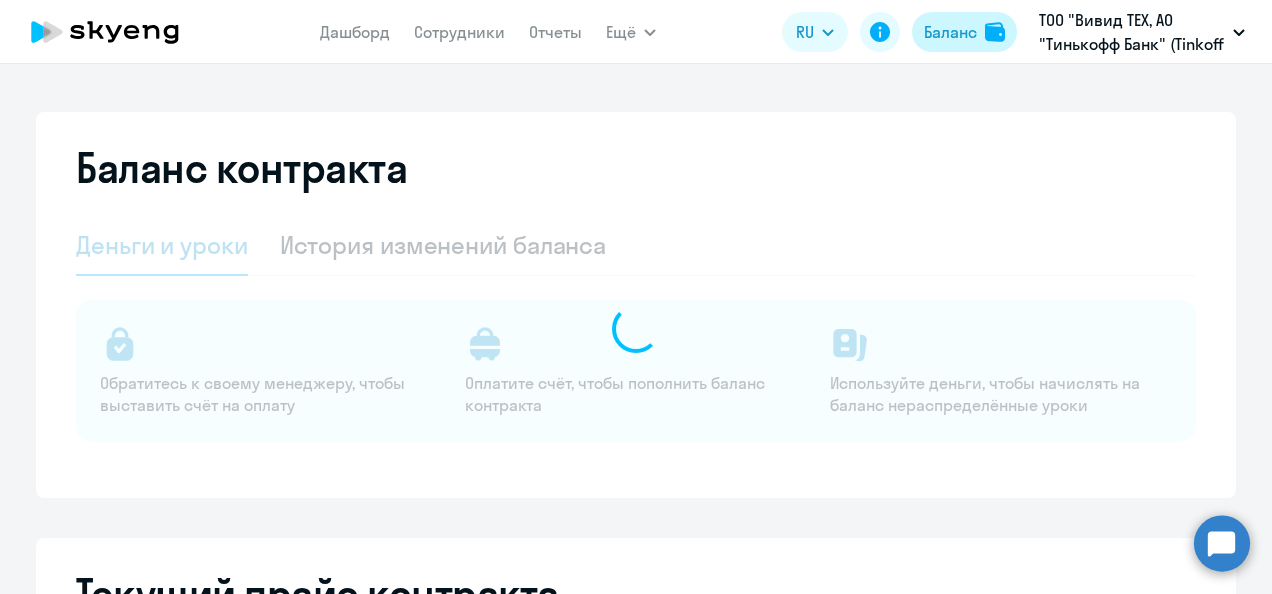 select on "english_adult_not_native_speaker" 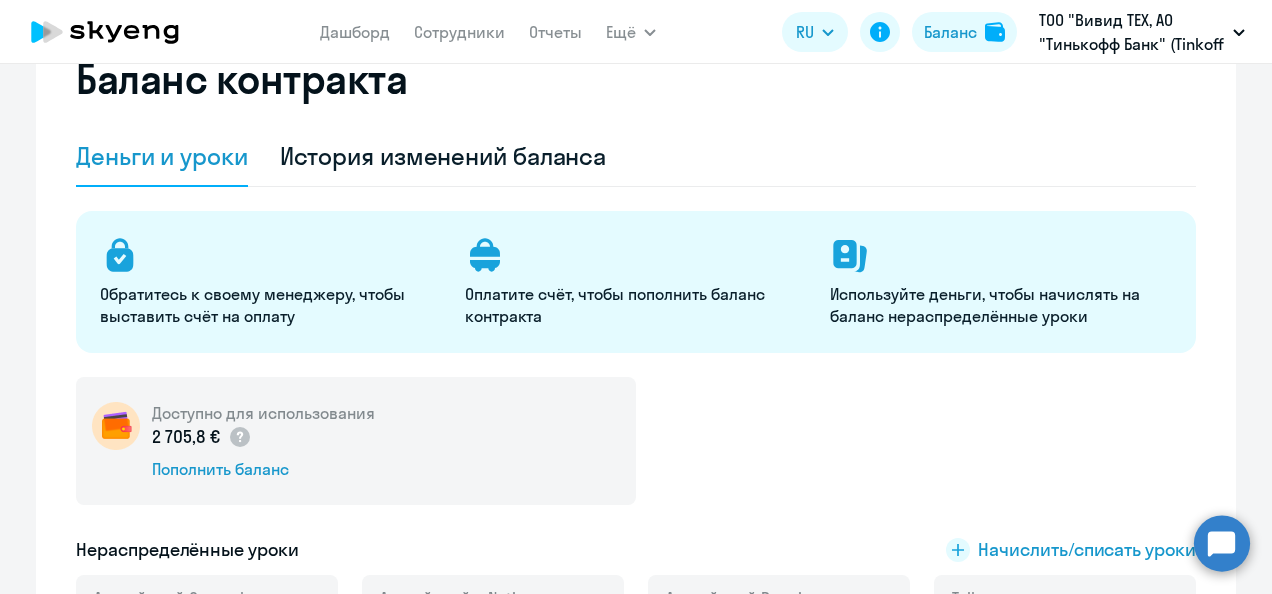 scroll, scrollTop: 0, scrollLeft: 0, axis: both 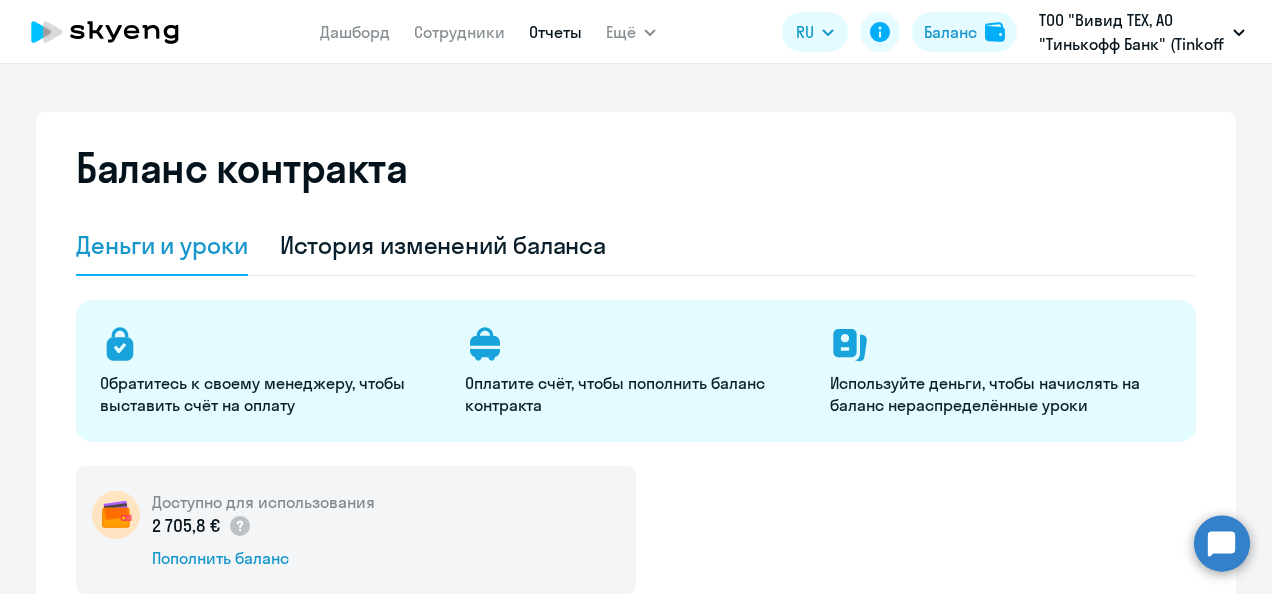 click on "Отчеты" at bounding box center [555, 32] 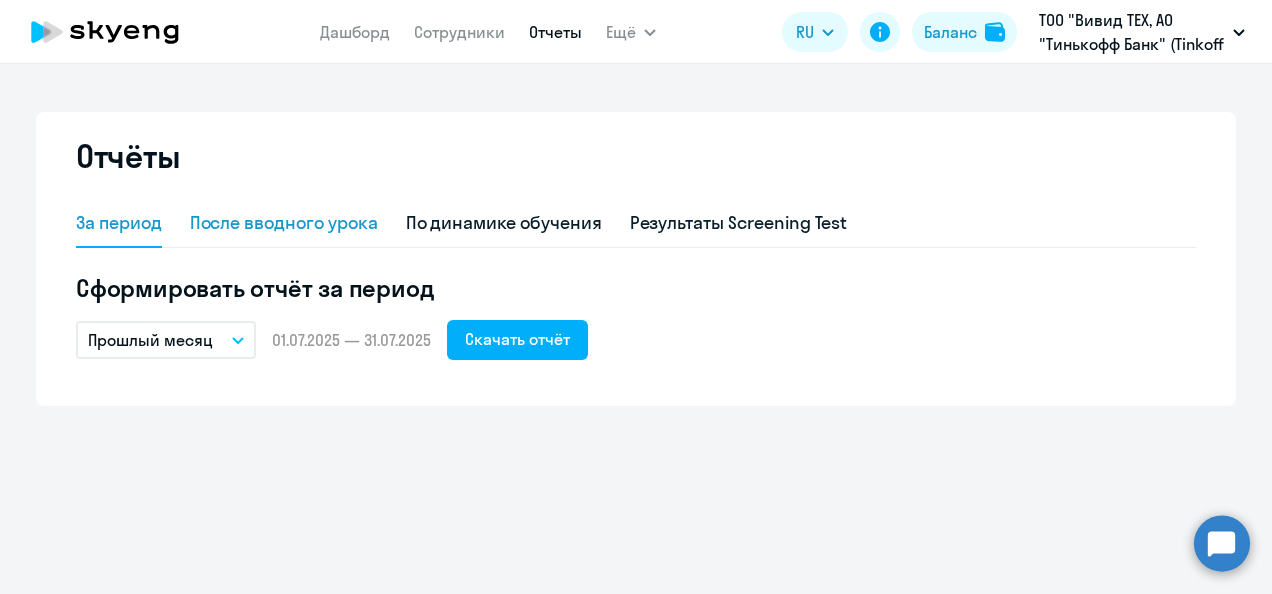 click on "После вводного урока" 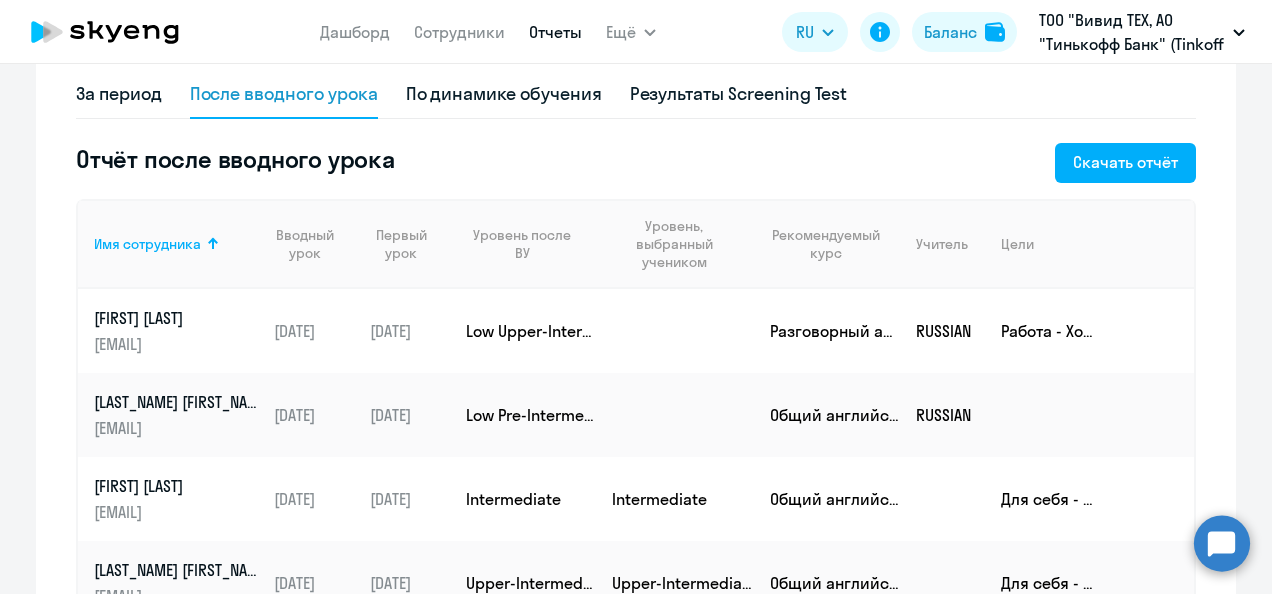 scroll, scrollTop: 228, scrollLeft: 0, axis: vertical 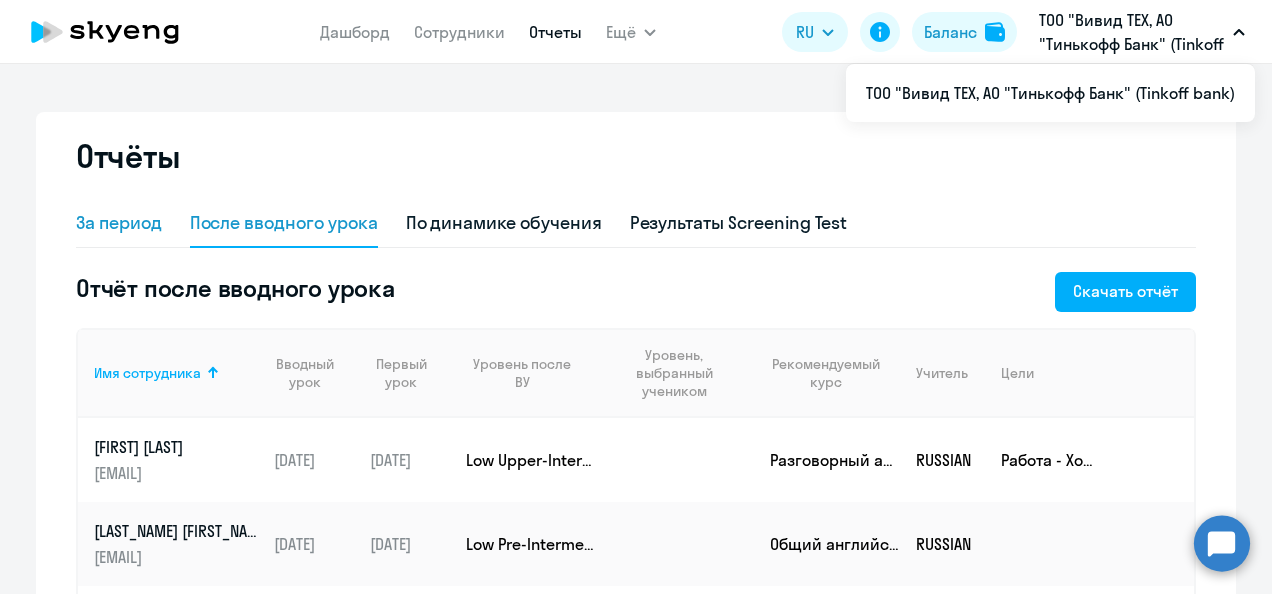 click on "За период" 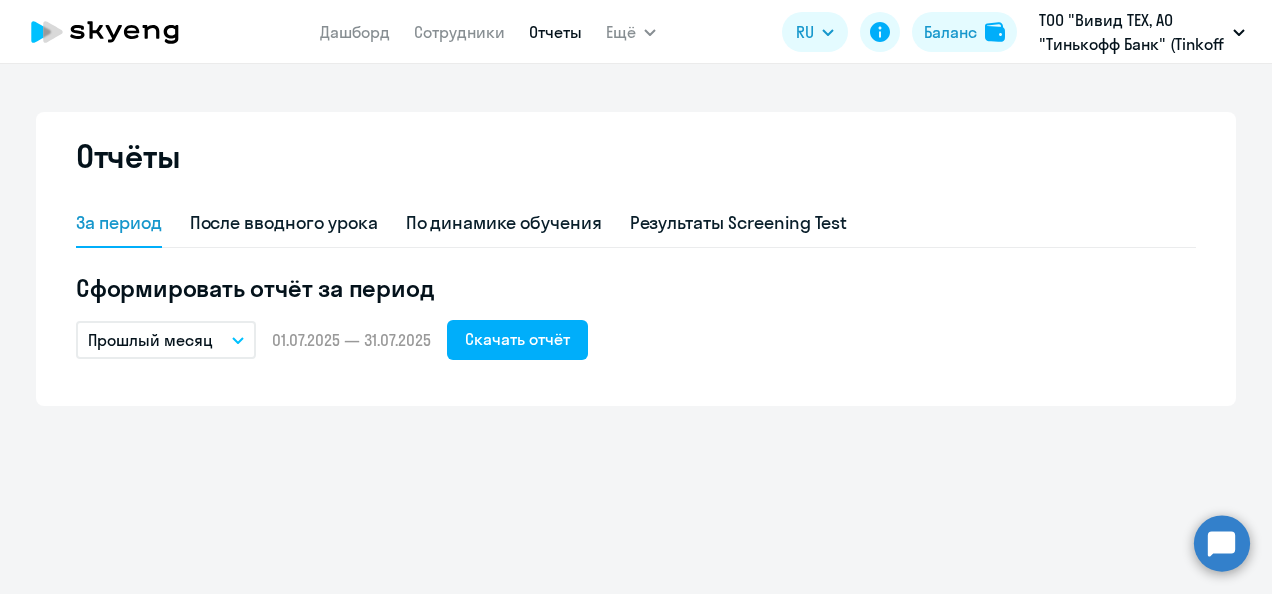 click on "Прошлый месяц" at bounding box center (166, 340) 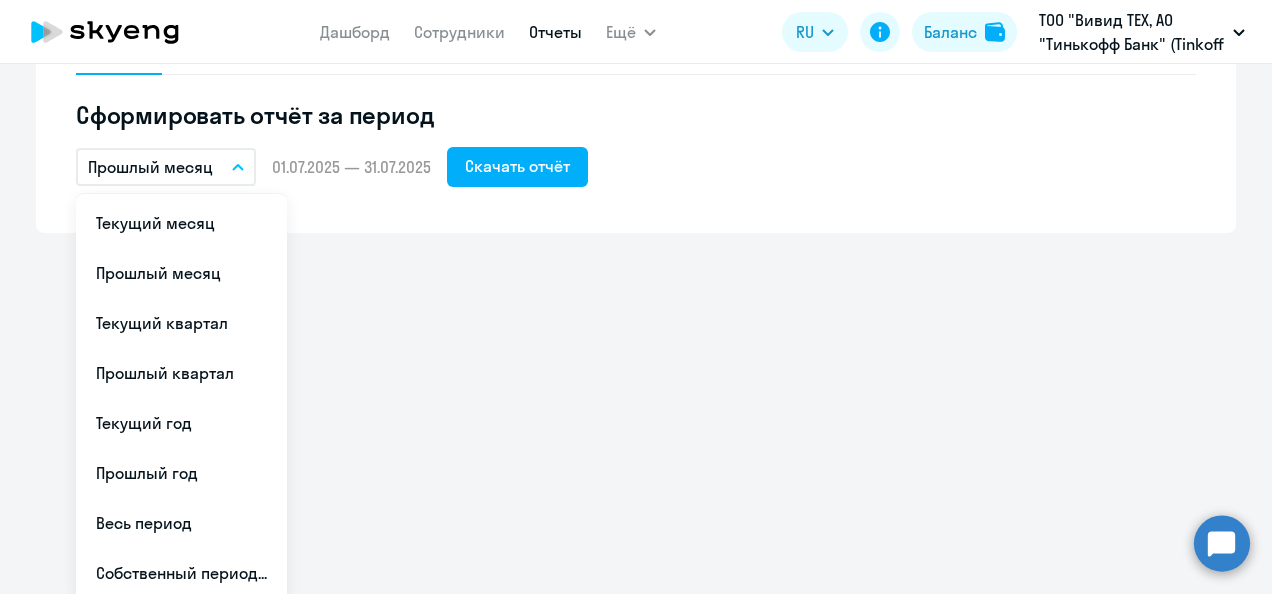scroll, scrollTop: 181, scrollLeft: 0, axis: vertical 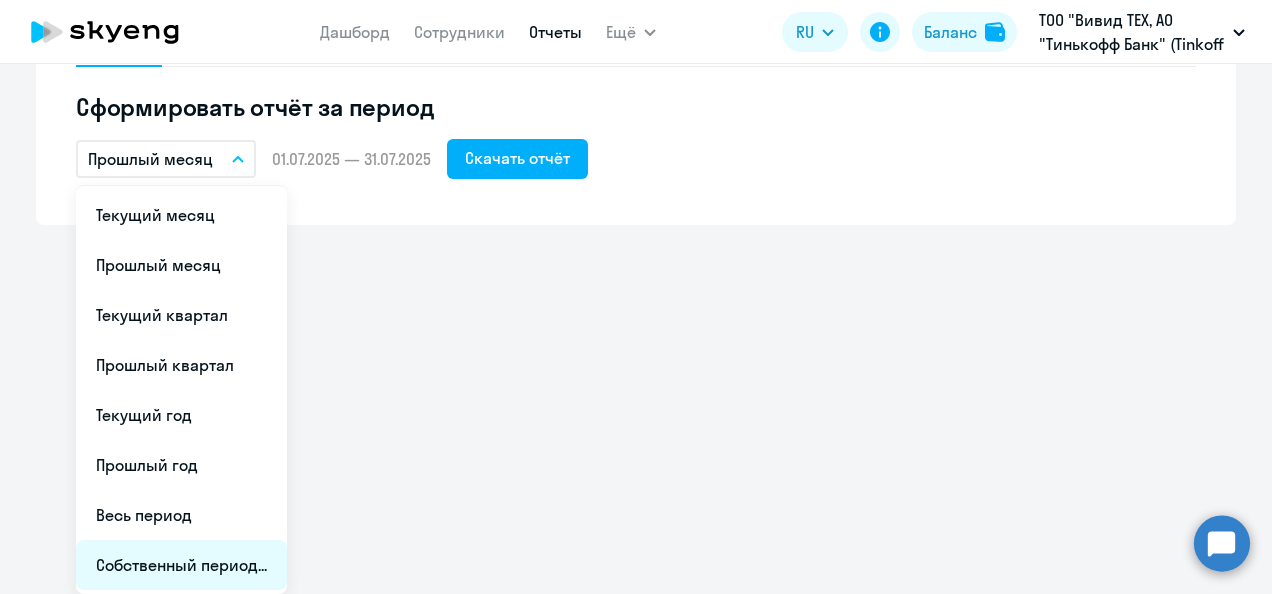 click on "Собственный период..." at bounding box center [181, 565] 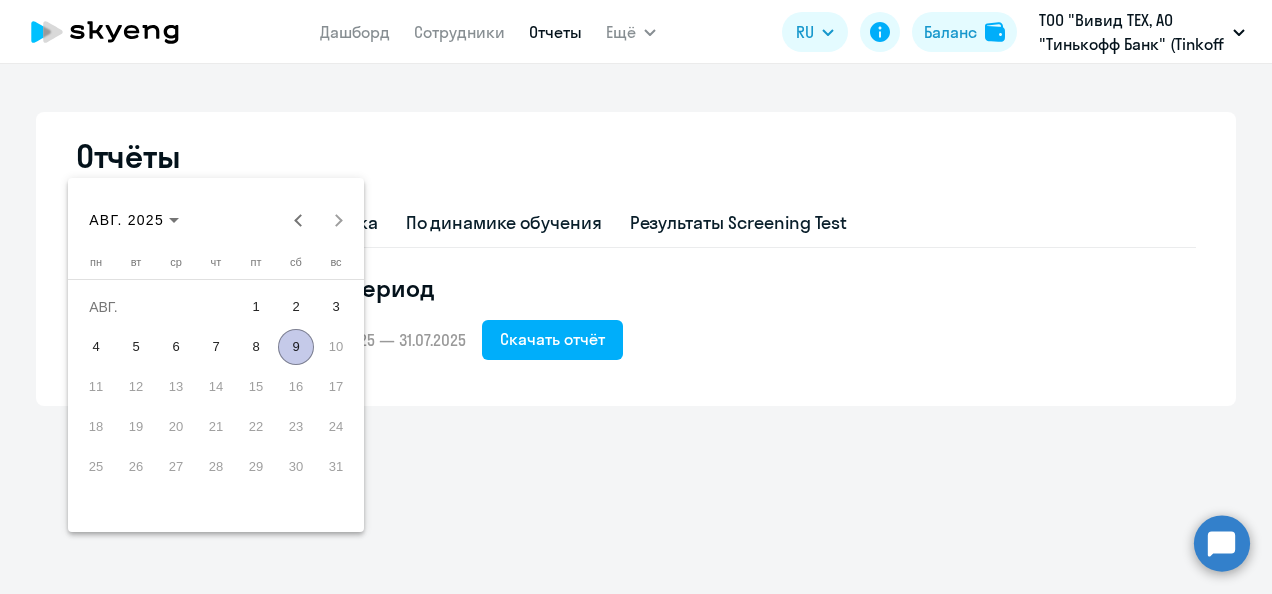 scroll, scrollTop: 0, scrollLeft: 0, axis: both 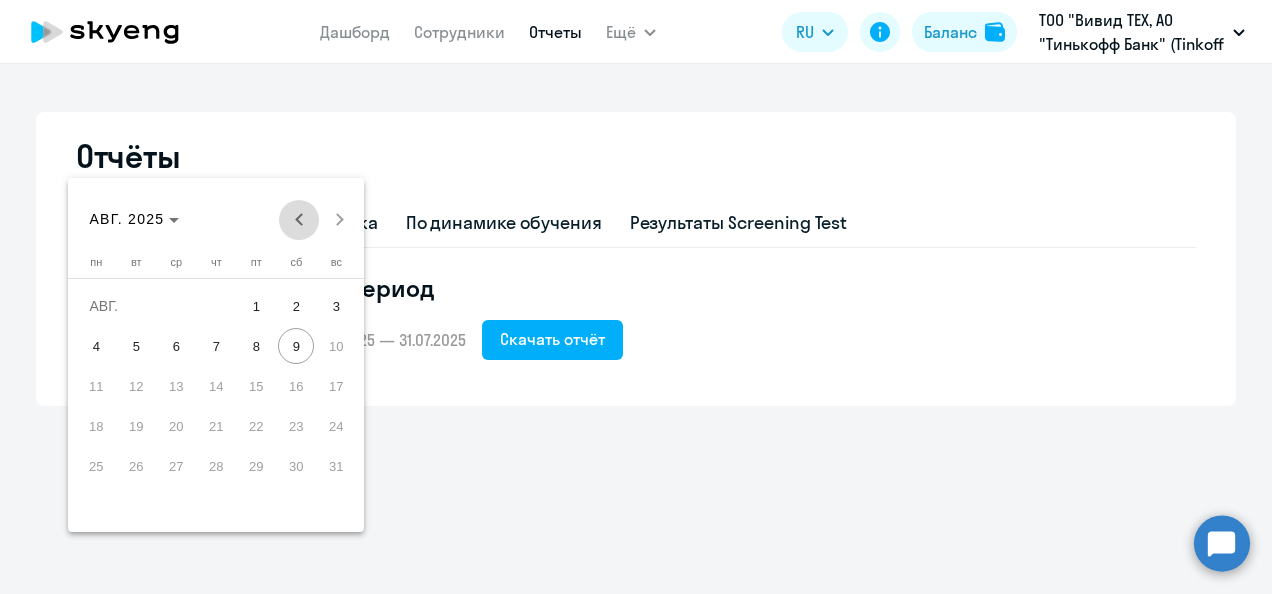 click at bounding box center (299, 220) 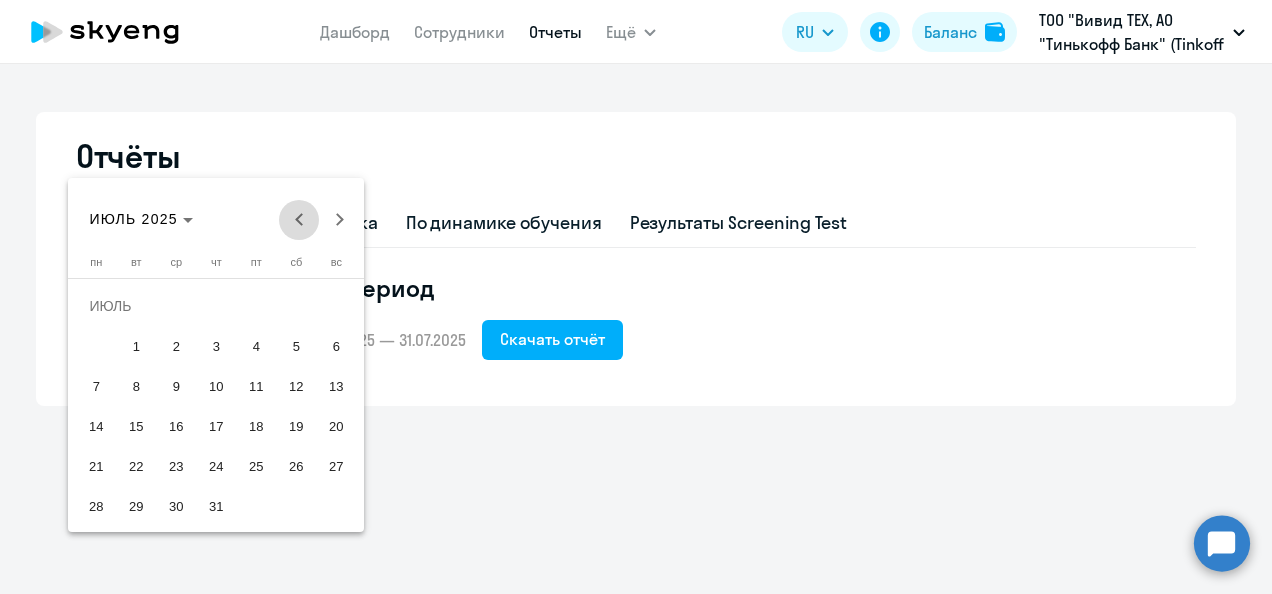 click at bounding box center [299, 220] 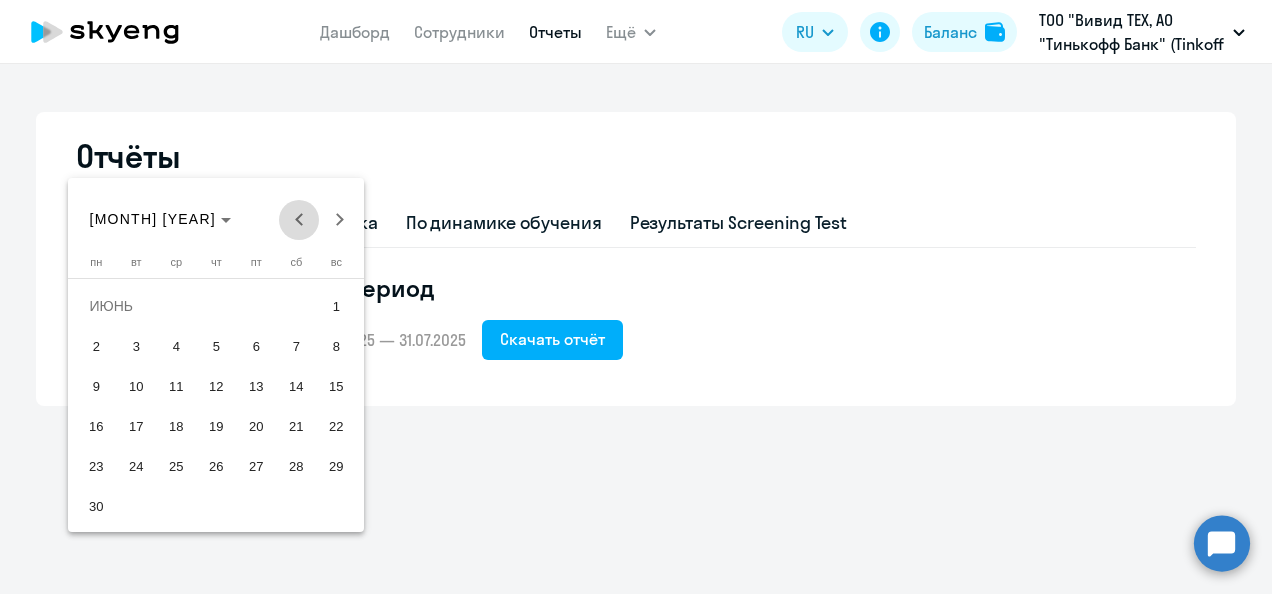 click at bounding box center (299, 220) 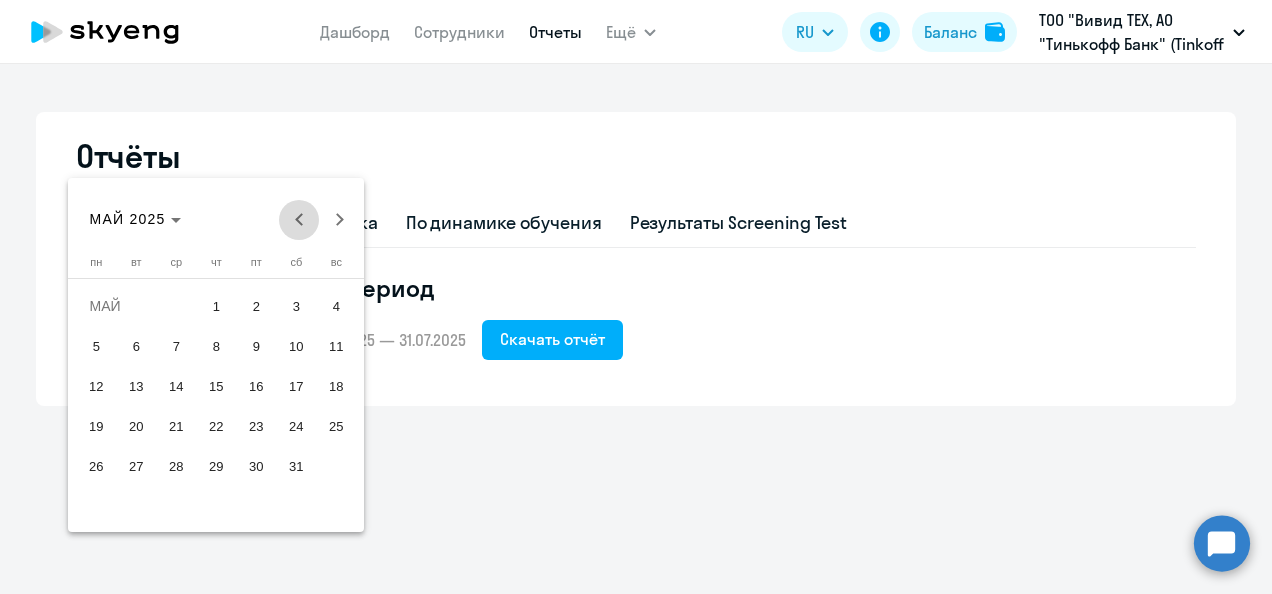 click at bounding box center (299, 220) 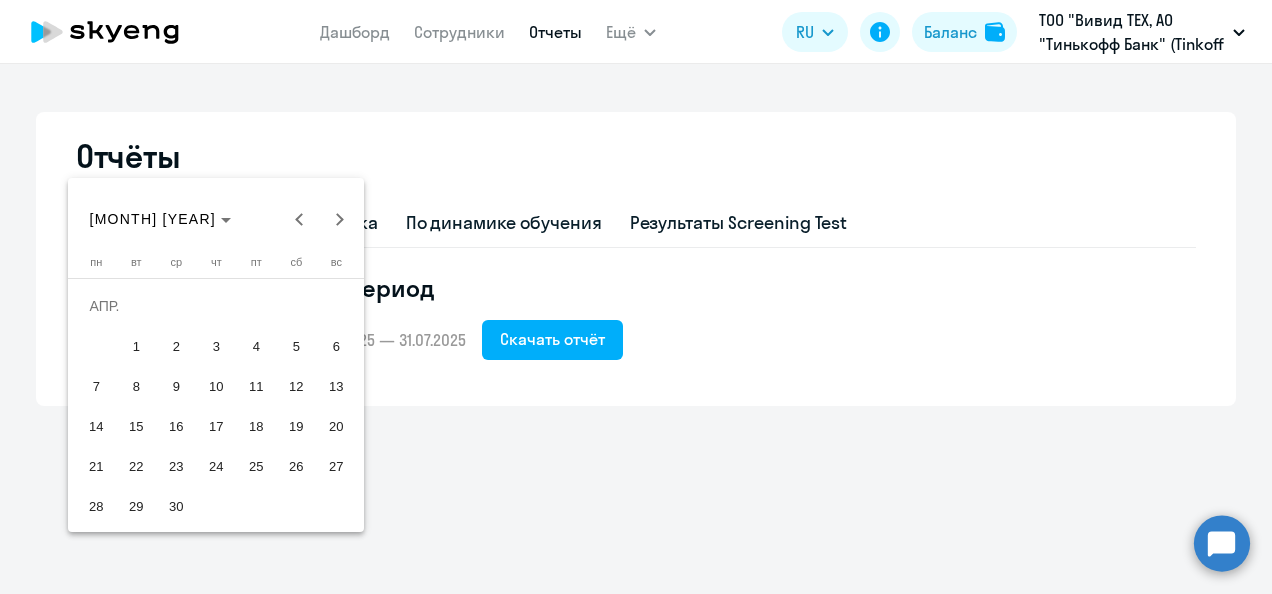 click on "1" at bounding box center (136, 346) 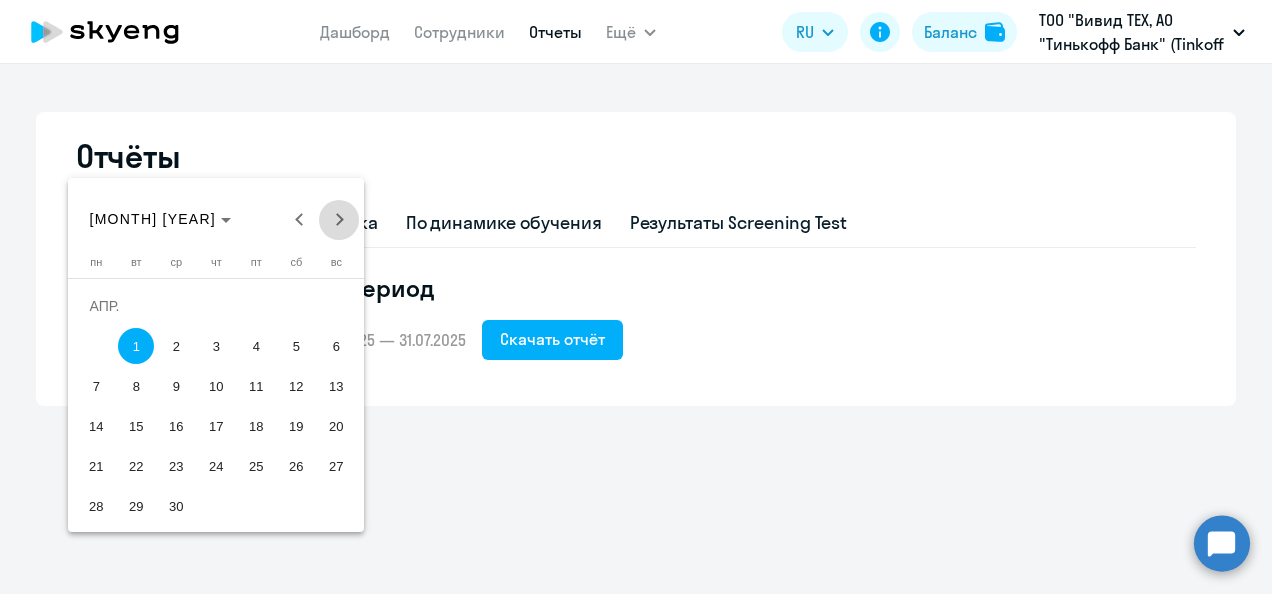 click at bounding box center [339, 220] 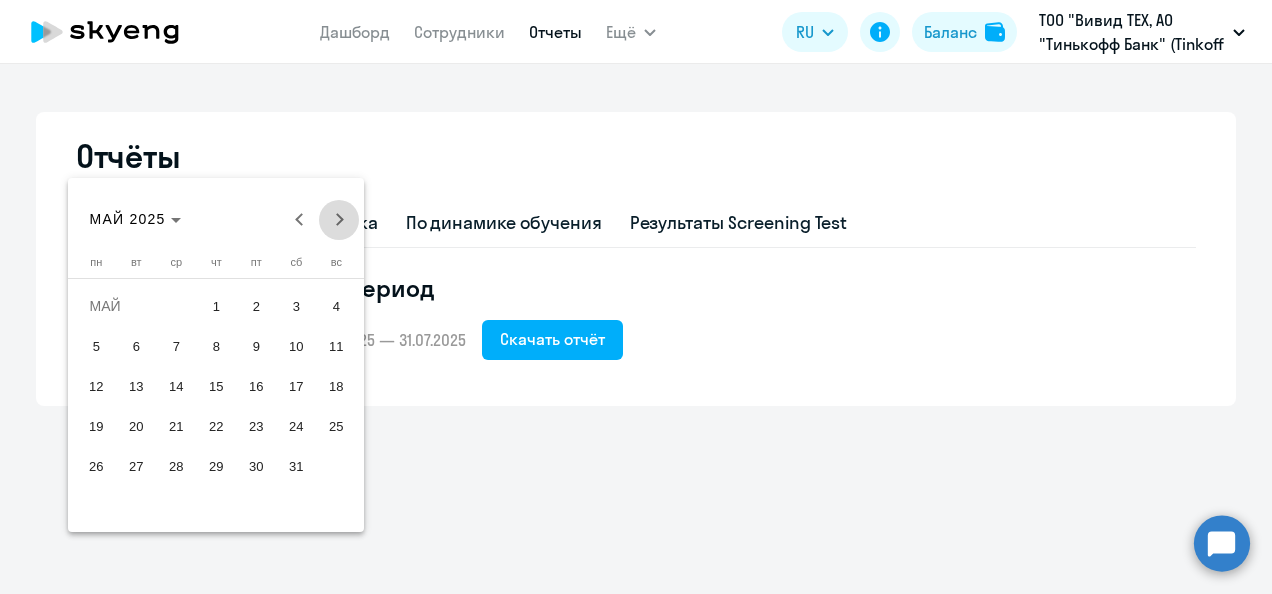 click at bounding box center (339, 220) 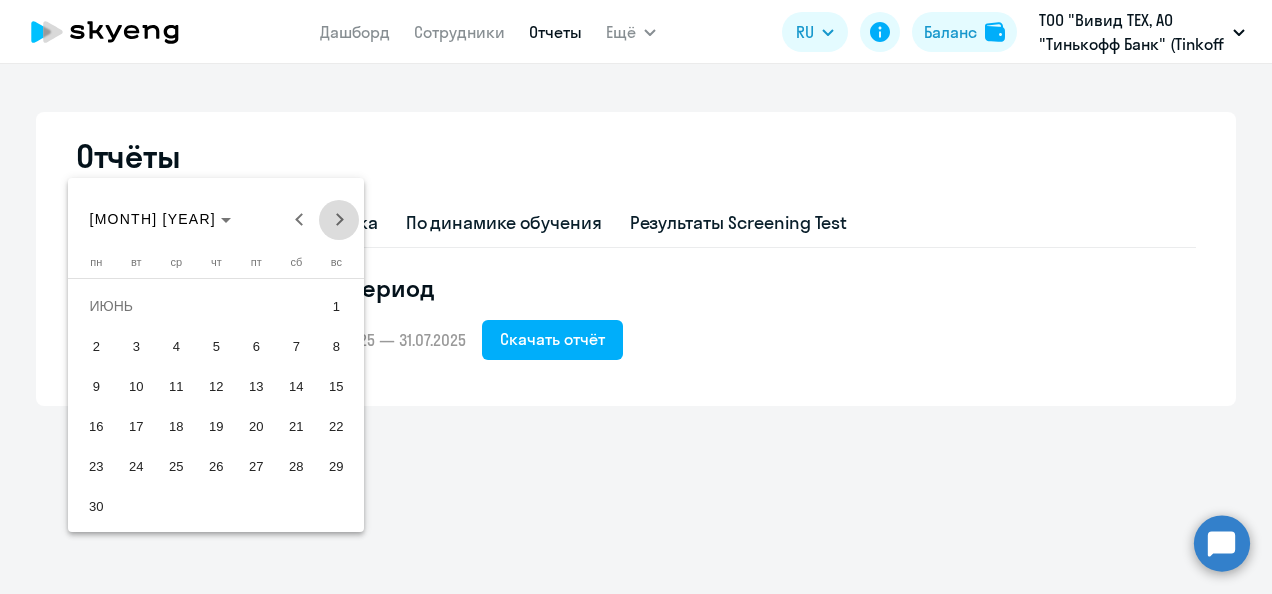click at bounding box center (339, 220) 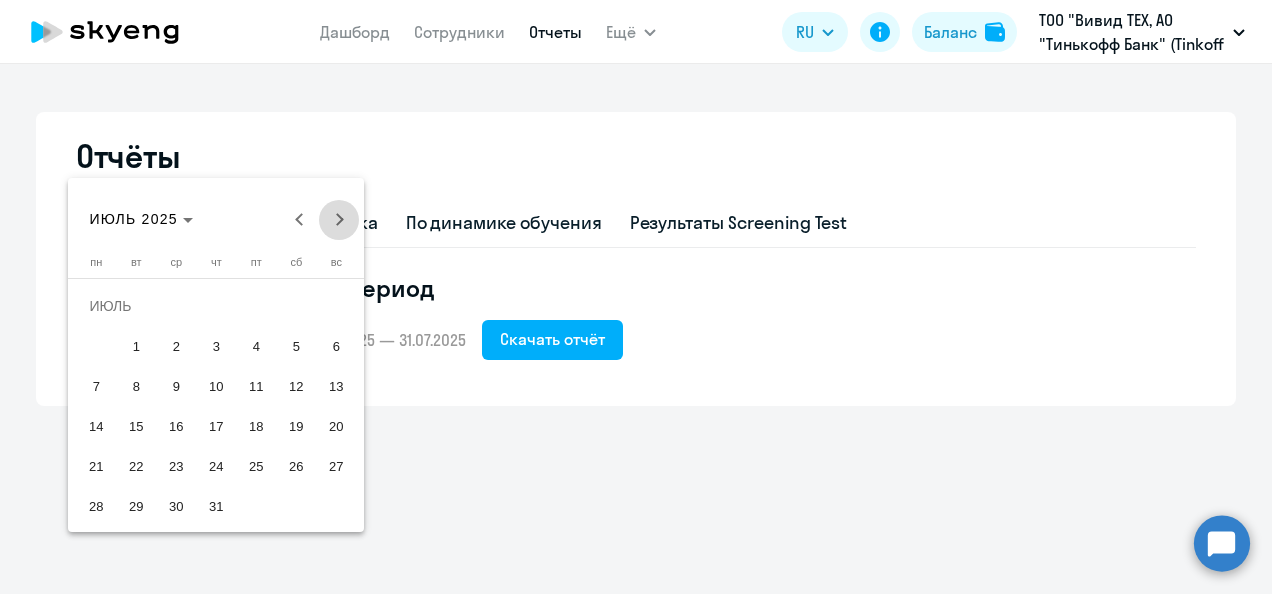 click at bounding box center (339, 220) 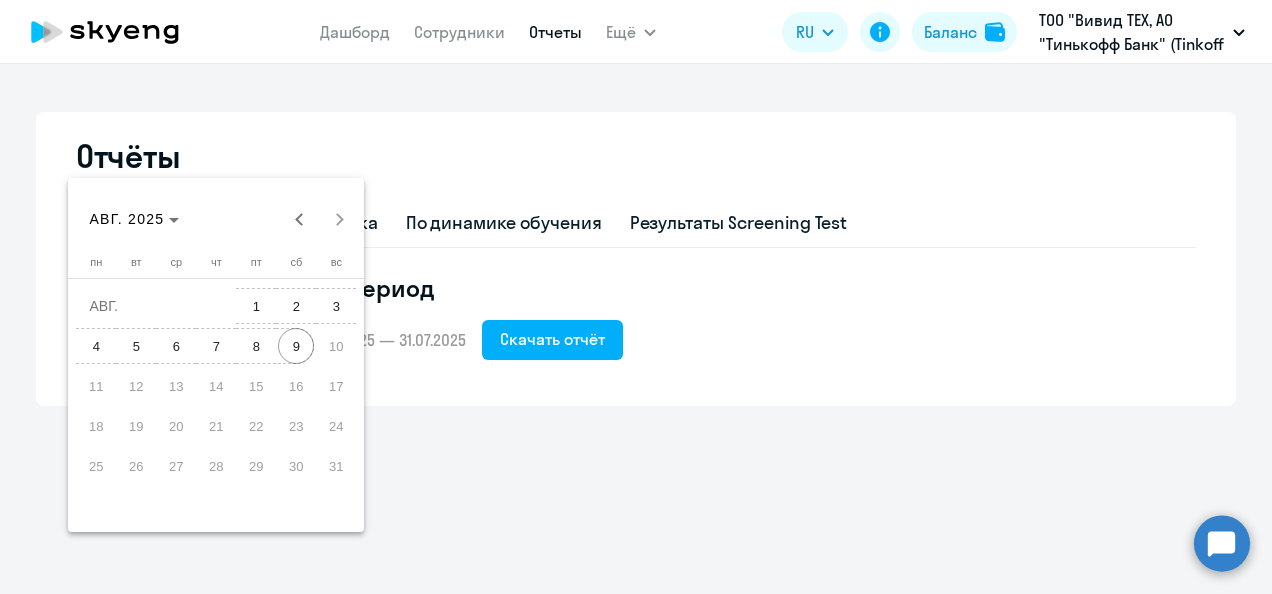 click on "9" at bounding box center [296, 346] 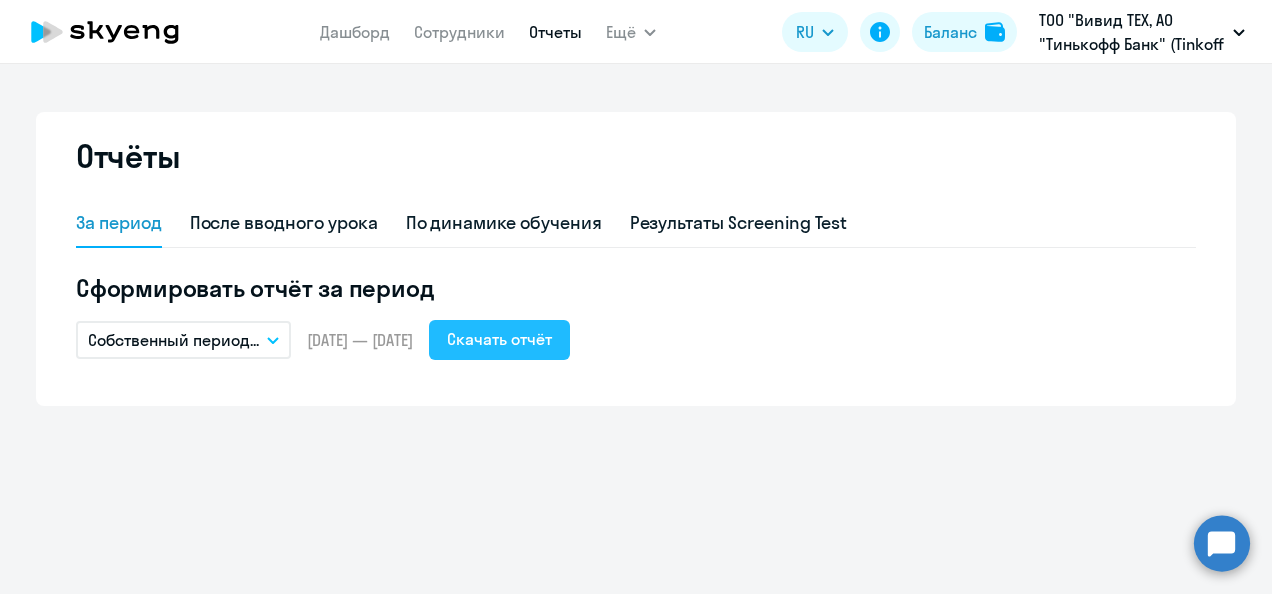 click on "Скачать отчёт" 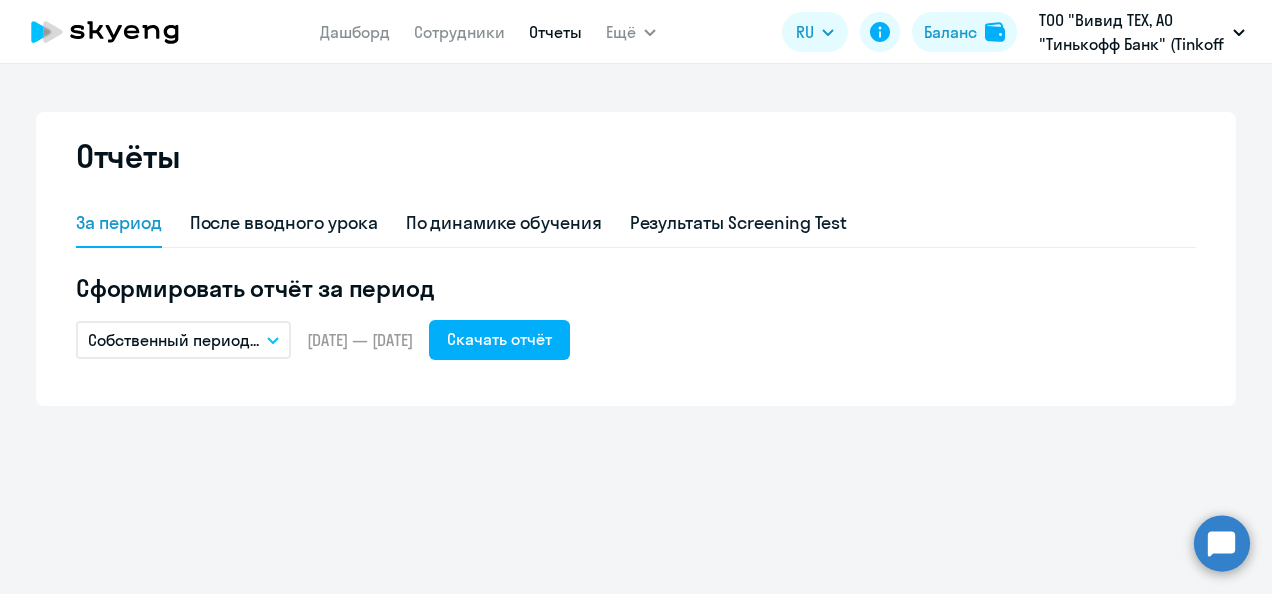 click on "Дашборд
Сотрудники
Отчеты
Ещё
Дашборд Сотрудники Отчеты Начислить уроки Документооборот Все продукты  RU
Баланс   ТОО "[COMPANY]", [COMPANY] ([COMPANY])
ТОО "[COMPANY]", [COMPANY] ([COMPANY])" at bounding box center (636, 32) 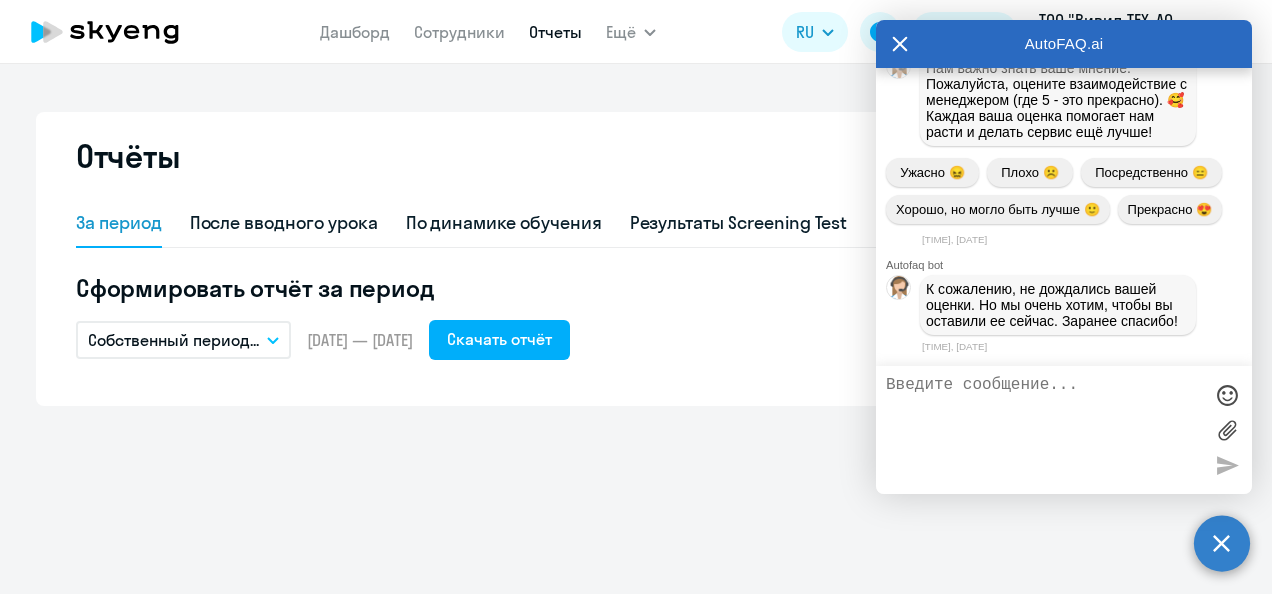 scroll, scrollTop: 3495, scrollLeft: 0, axis: vertical 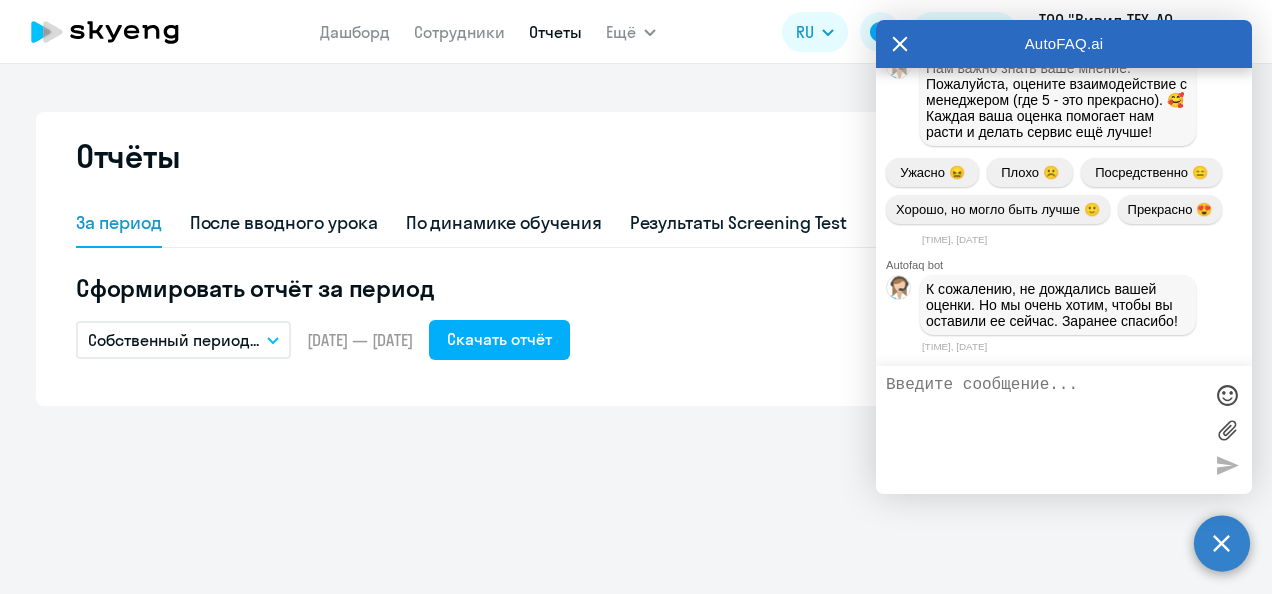 click at bounding box center [1044, 430] 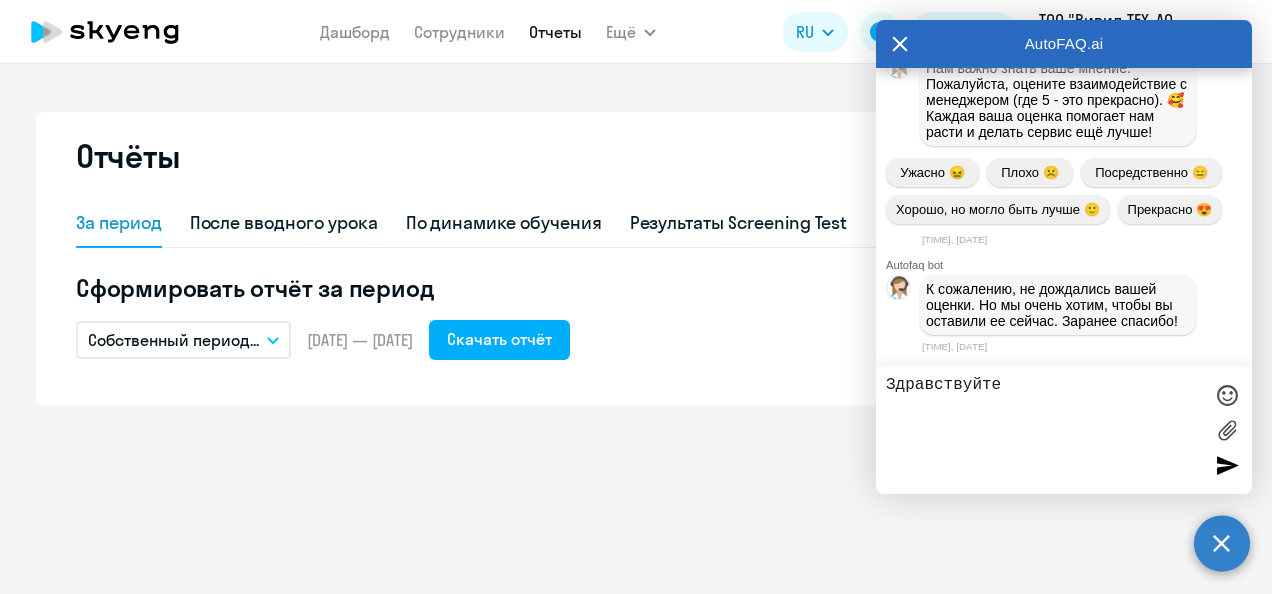 type on "Здравствуйте" 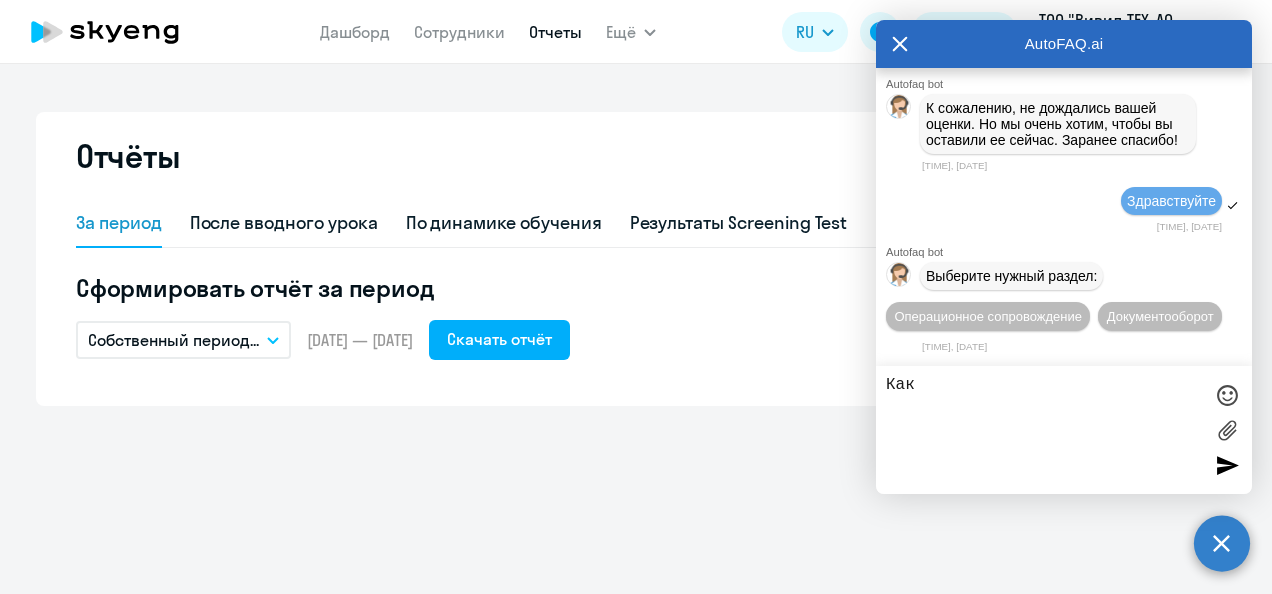 scroll, scrollTop: 3713, scrollLeft: 0, axis: vertical 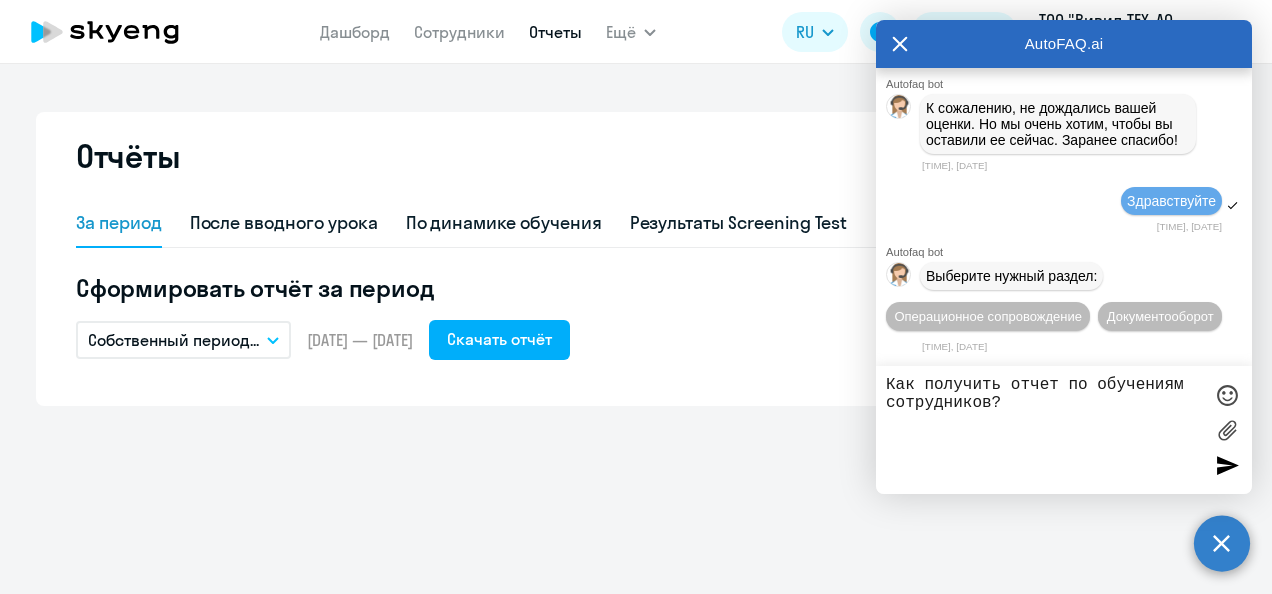 type on "Как получить отчет по обучениям сотрудников?" 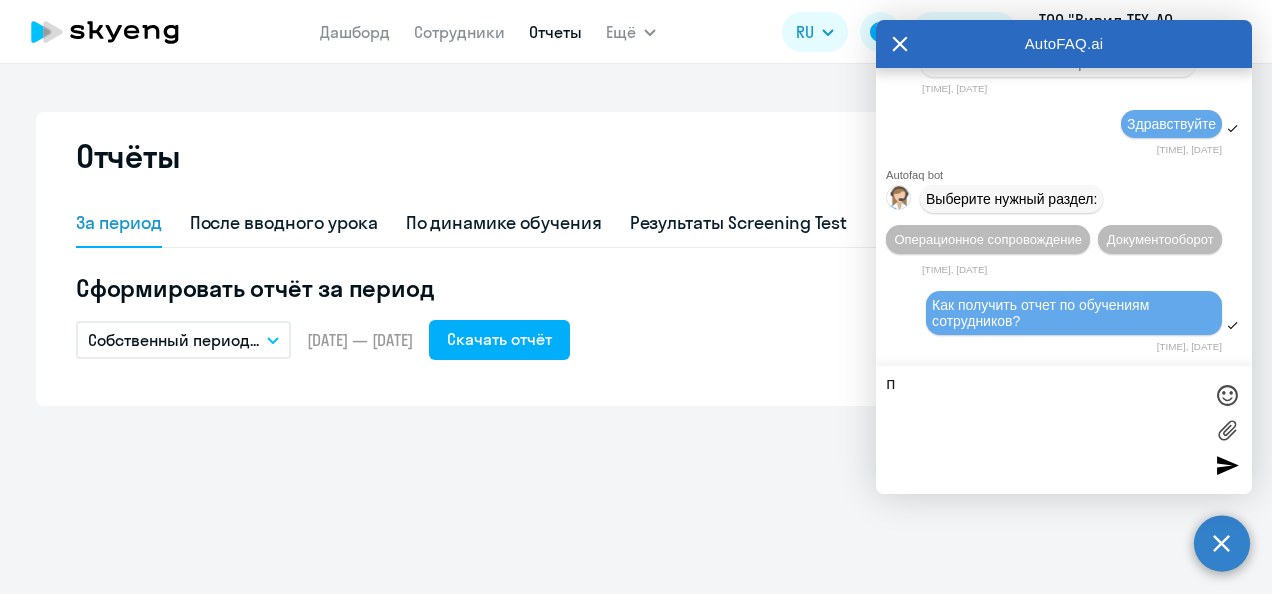 scroll, scrollTop: 3947, scrollLeft: 0, axis: vertical 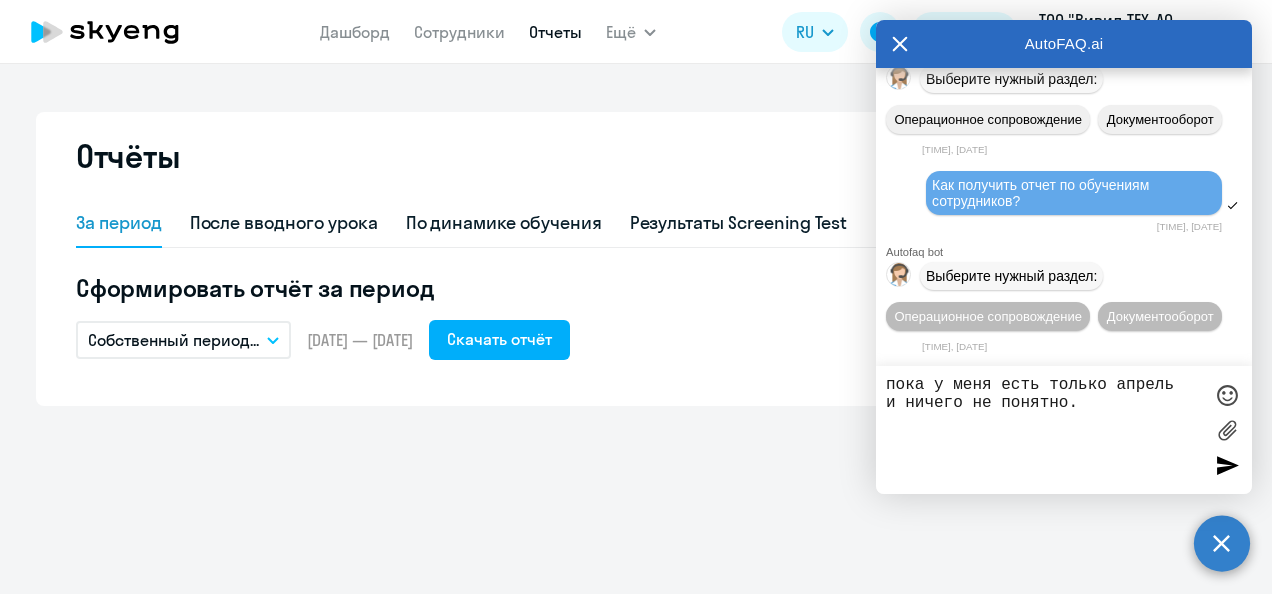 type on "пока у меня есть только апрель  и ничего не понятно." 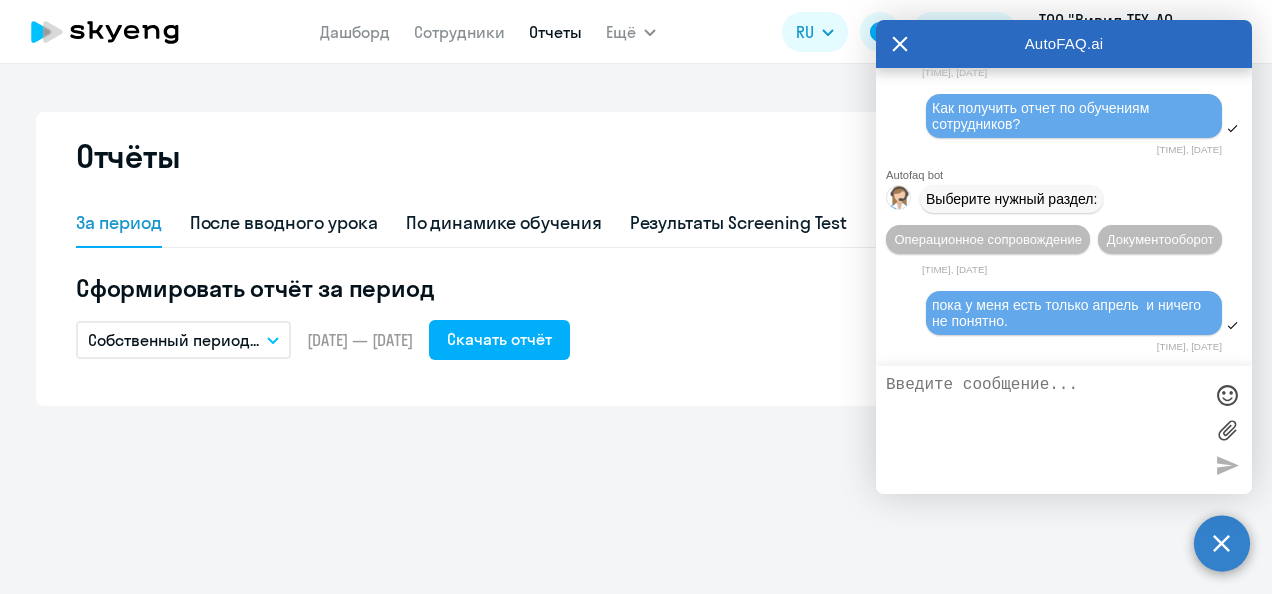 scroll, scrollTop: 4181, scrollLeft: 0, axis: vertical 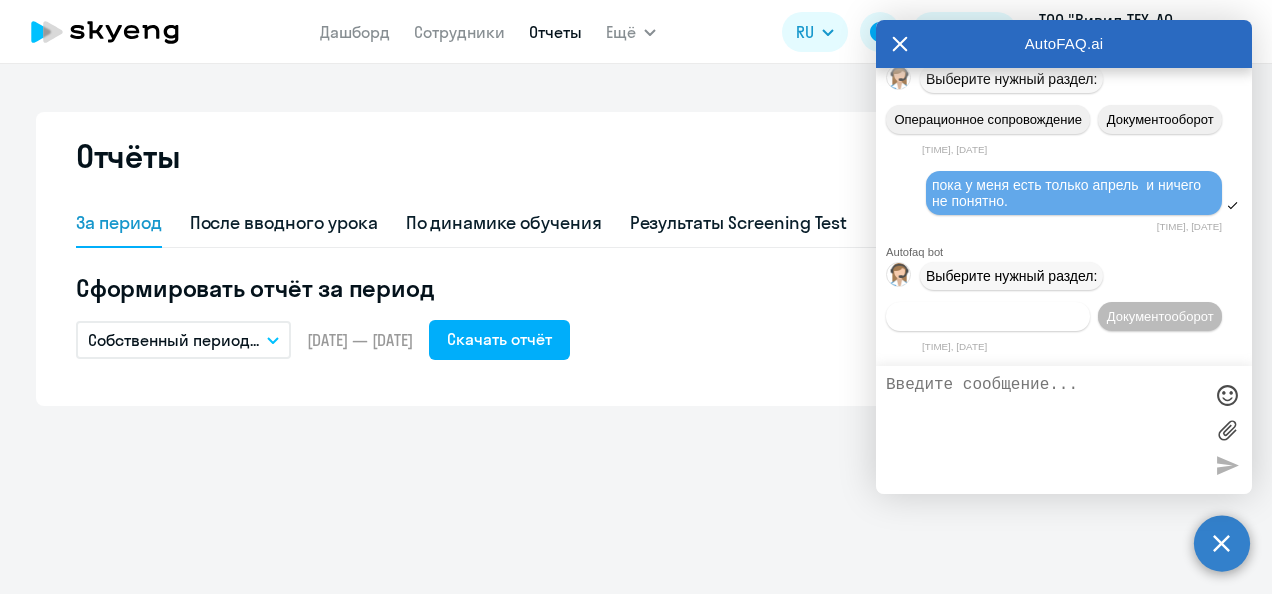 click on "Операционное сопровождение" at bounding box center (988, 316) 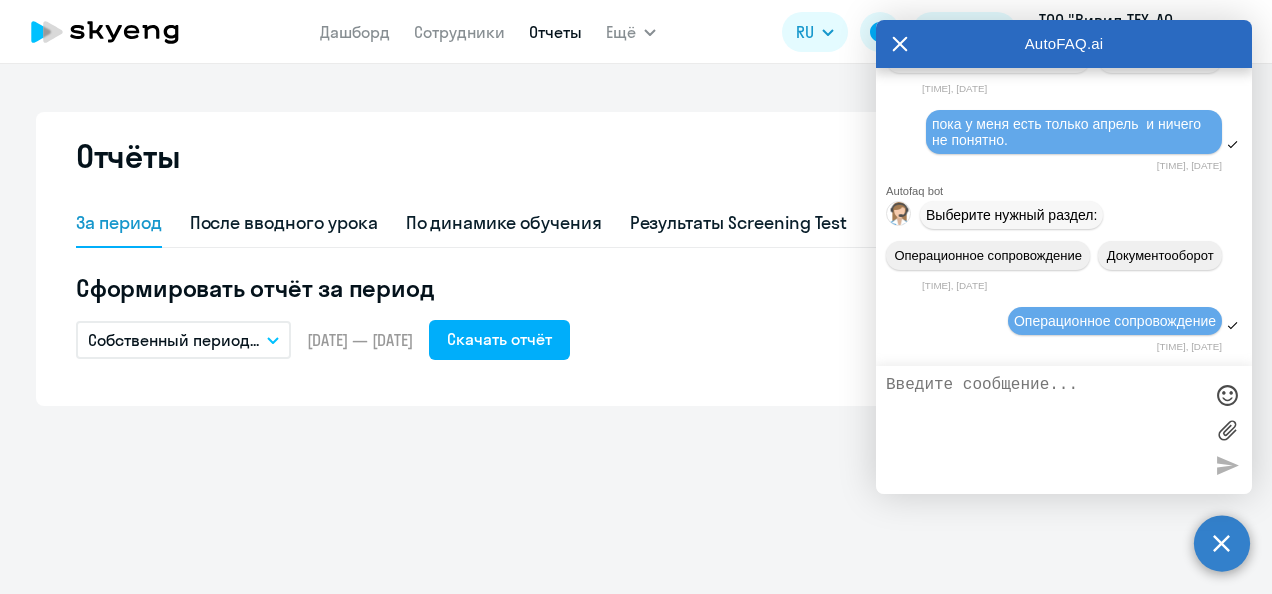 scroll, scrollTop: 4362, scrollLeft: 0, axis: vertical 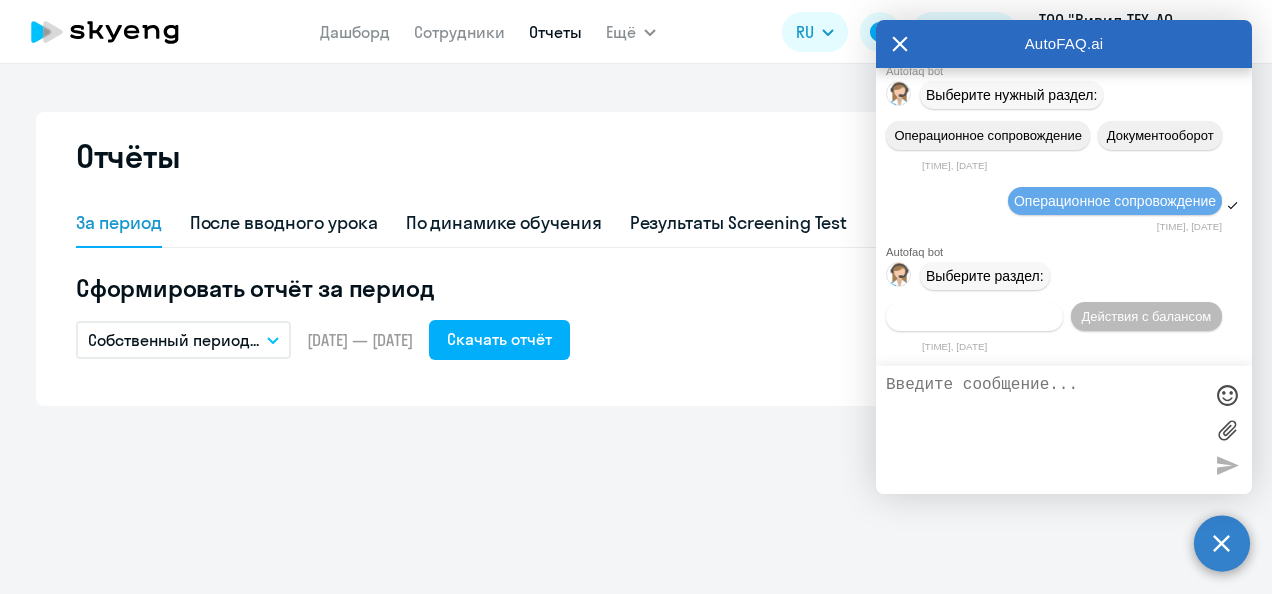 click on "Действия по сотрудникам" at bounding box center [974, 316] 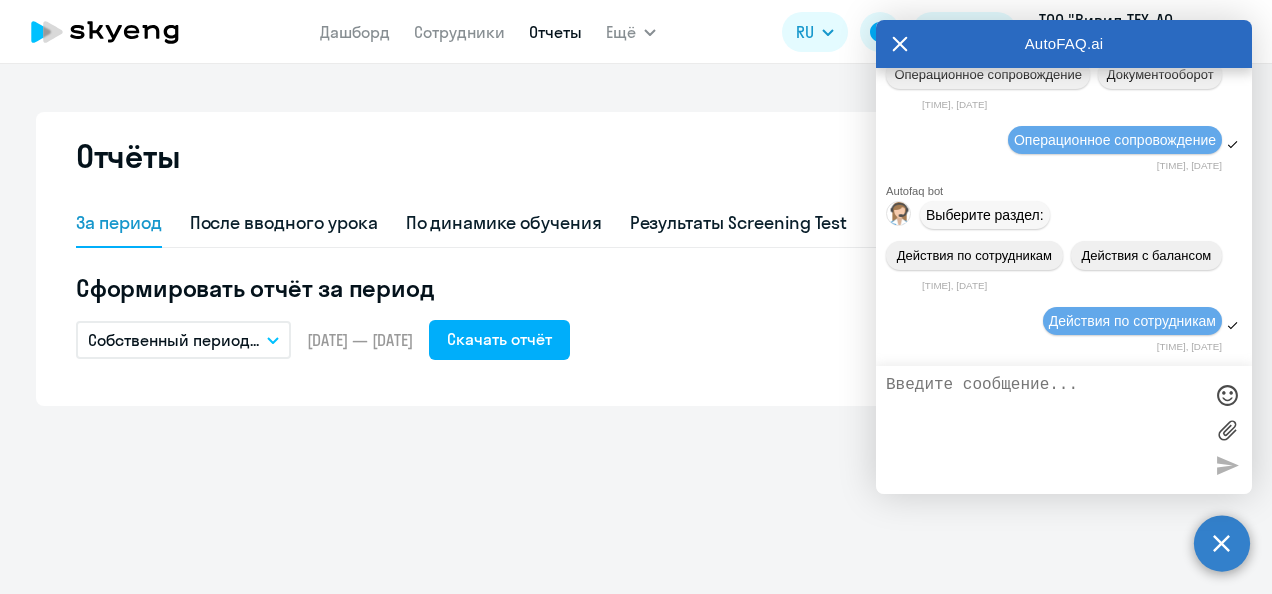 scroll, scrollTop: 4658, scrollLeft: 0, axis: vertical 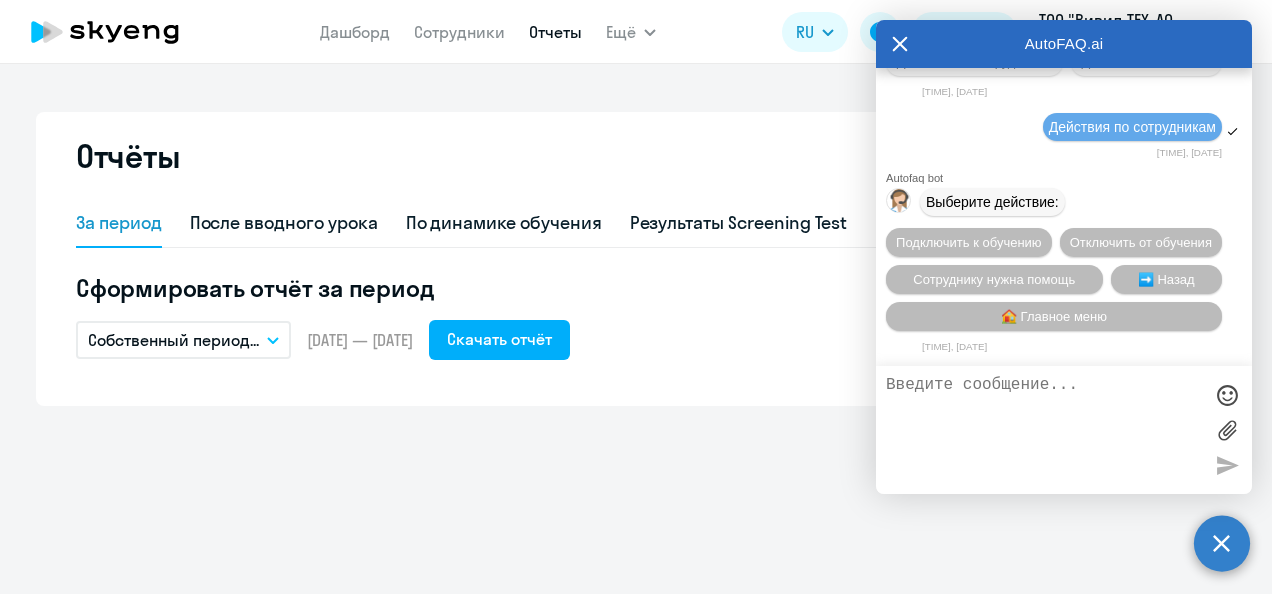 click at bounding box center [1044, 430] 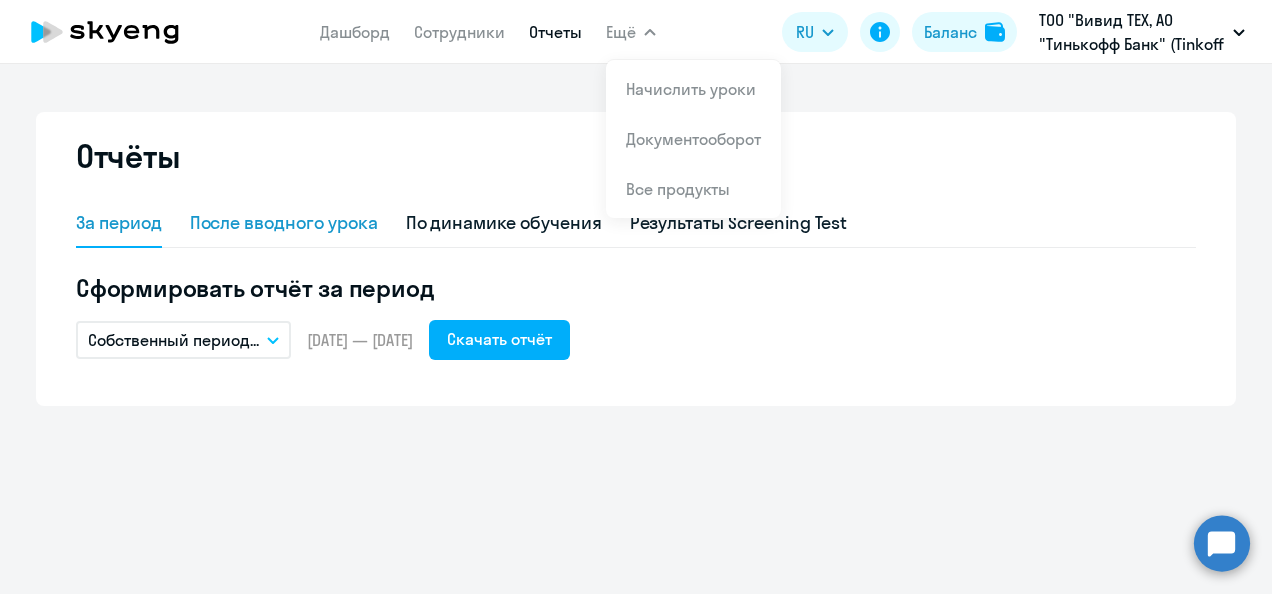 click on "После вводного урока" 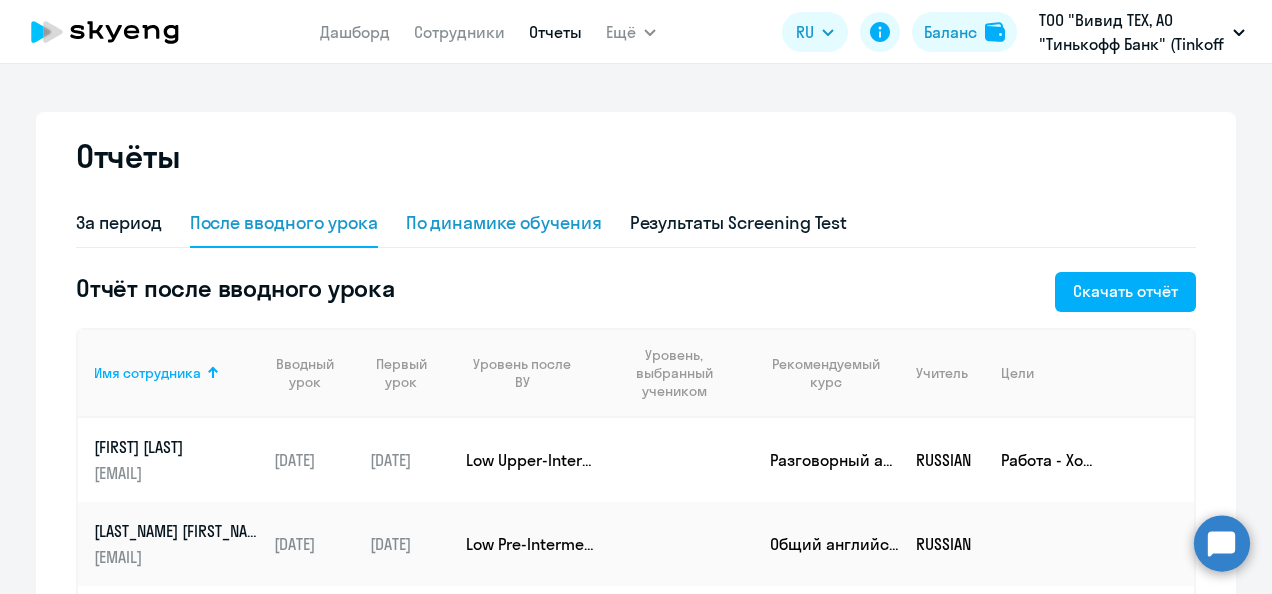 click on "По динамике обучения" 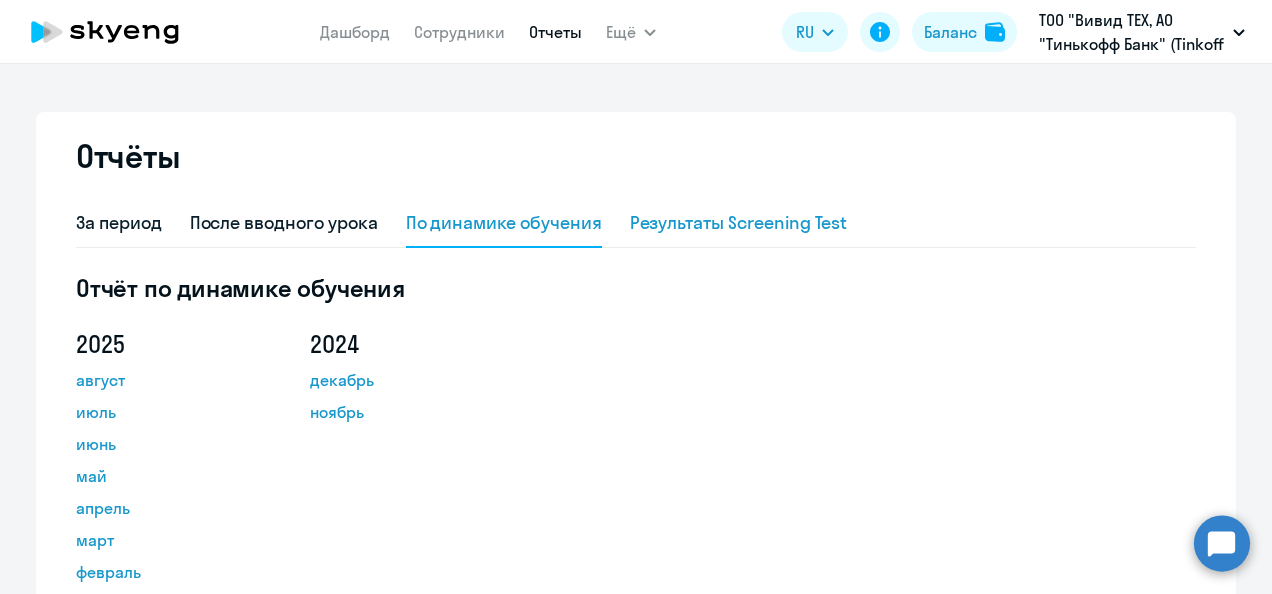click on "Результаты Screening Test" 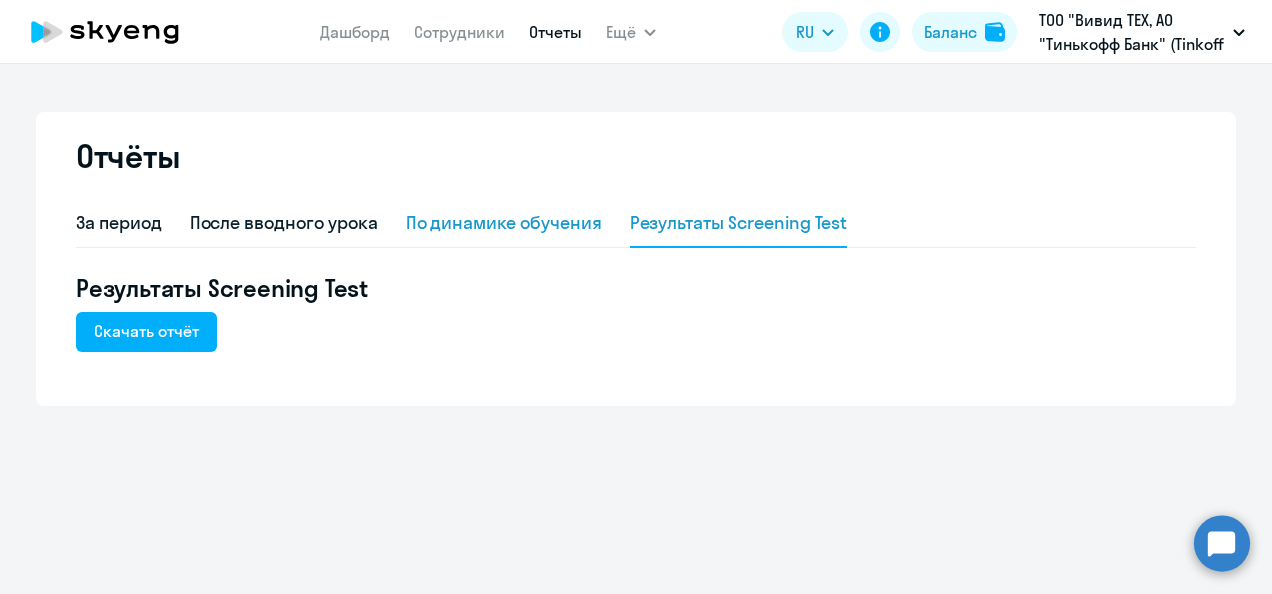 click on "По динамике обучения" 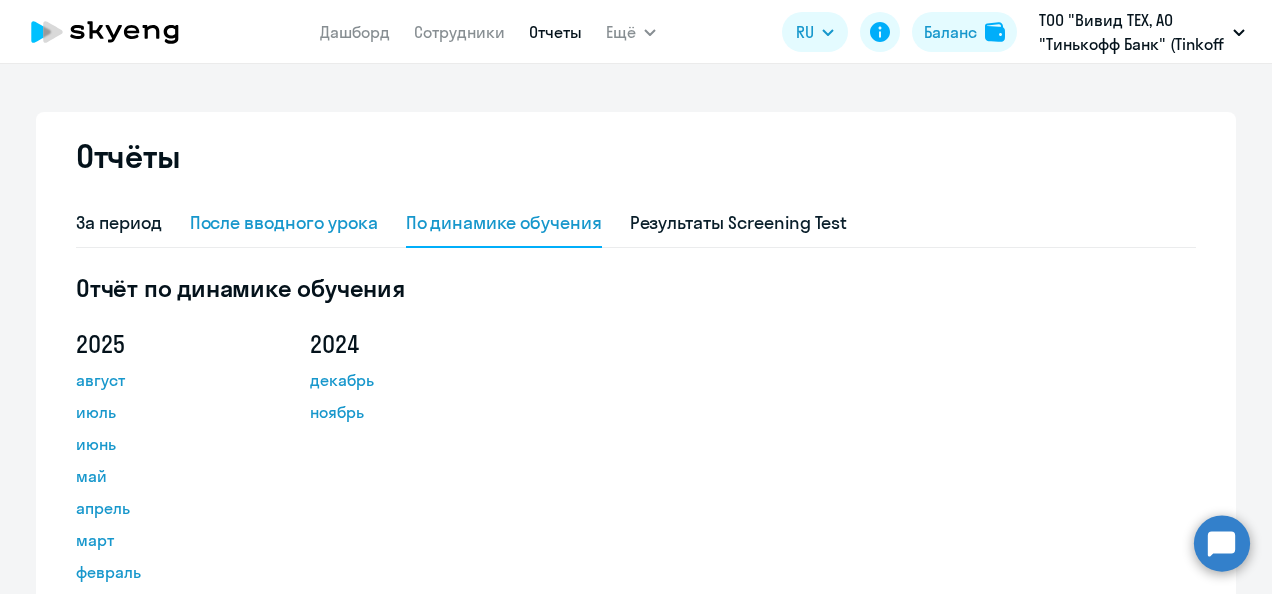 click on "После вводного урока" 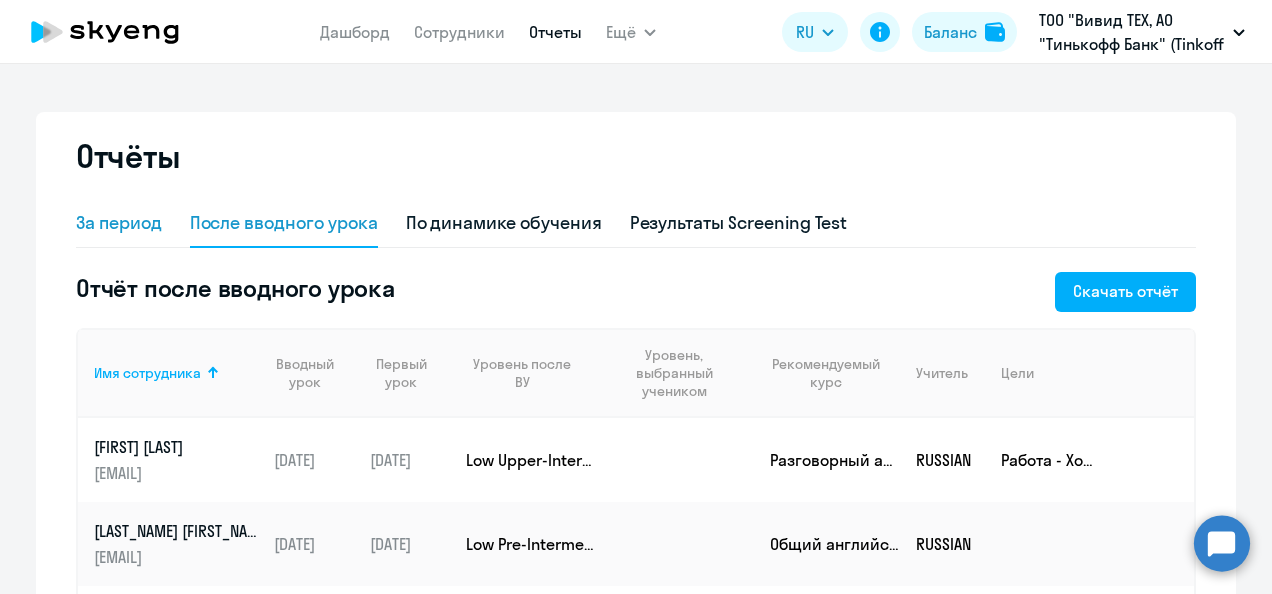 click on "За период" 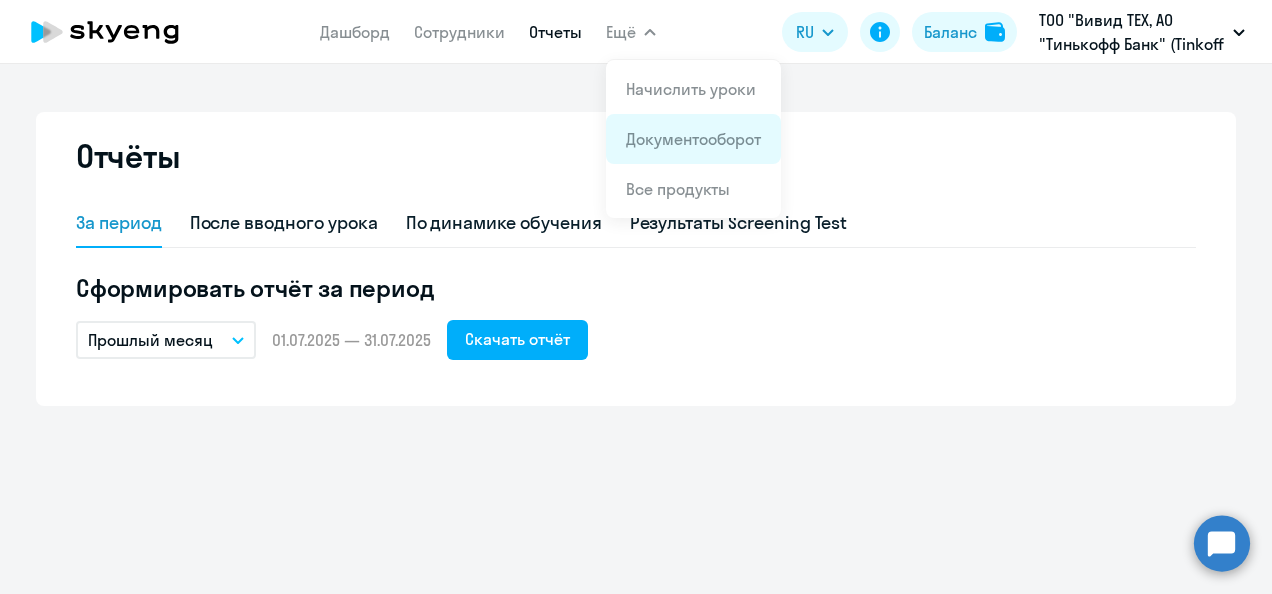 click on "Документооборот" at bounding box center [693, 139] 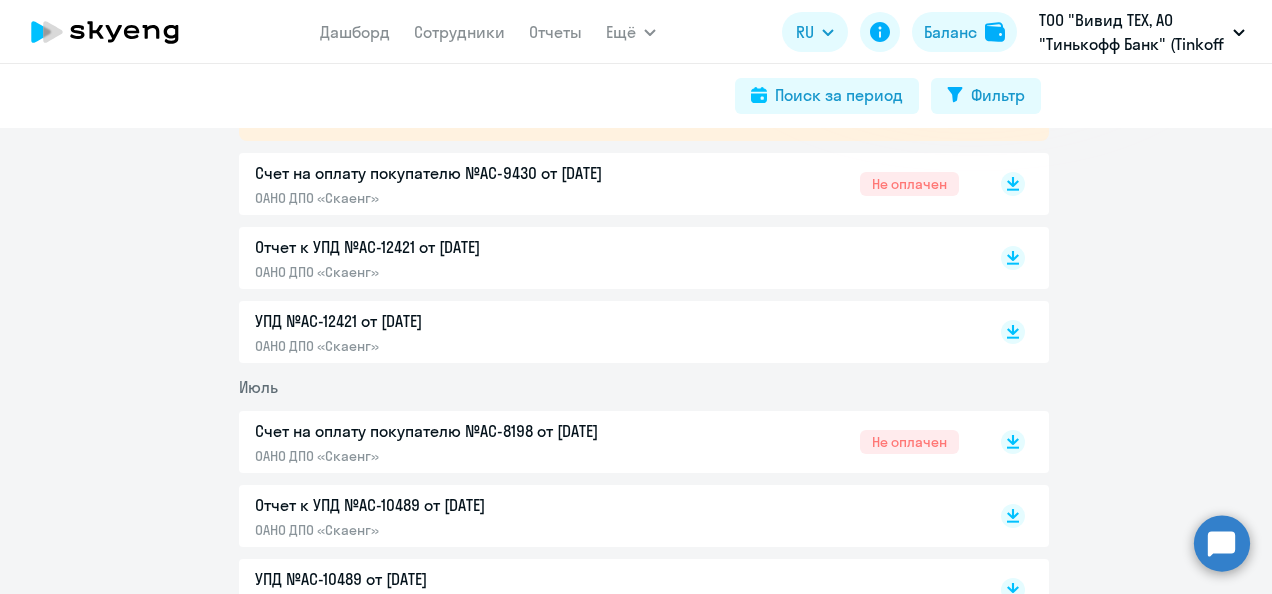 scroll, scrollTop: 402, scrollLeft: 0, axis: vertical 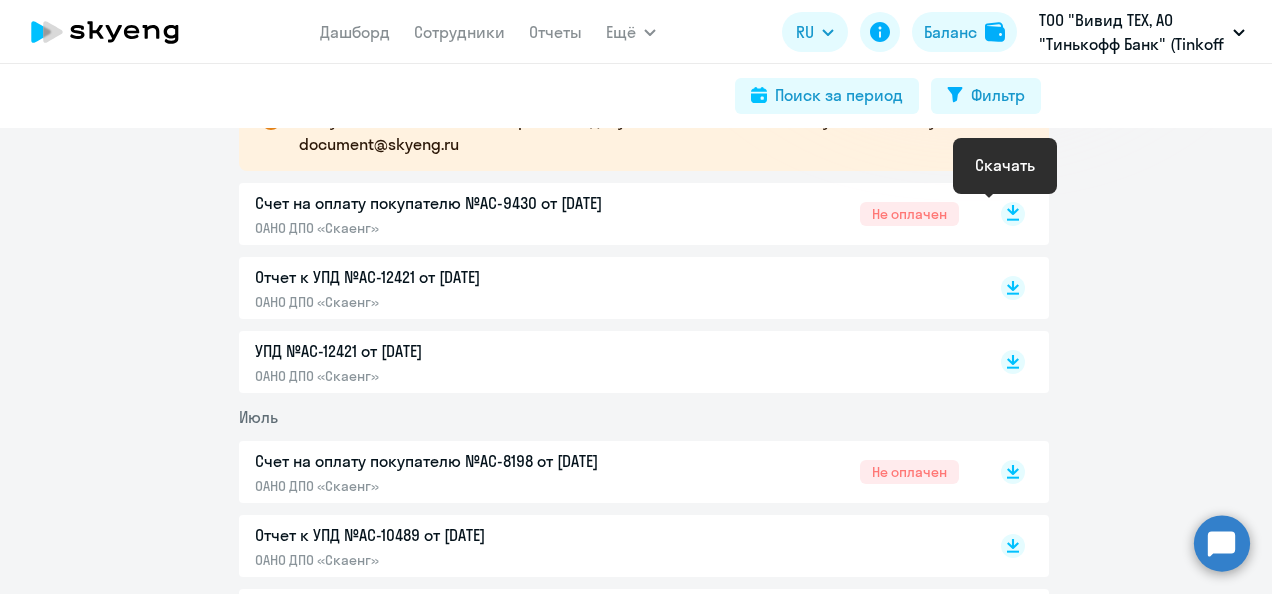 click 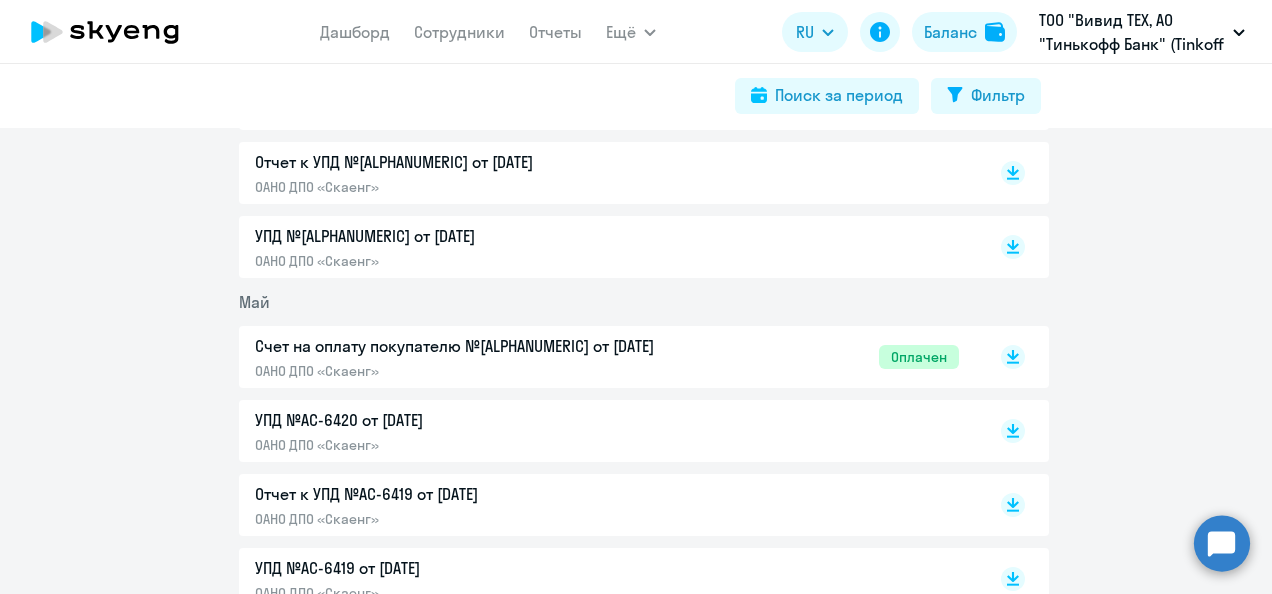 scroll, scrollTop: 0, scrollLeft: 0, axis: both 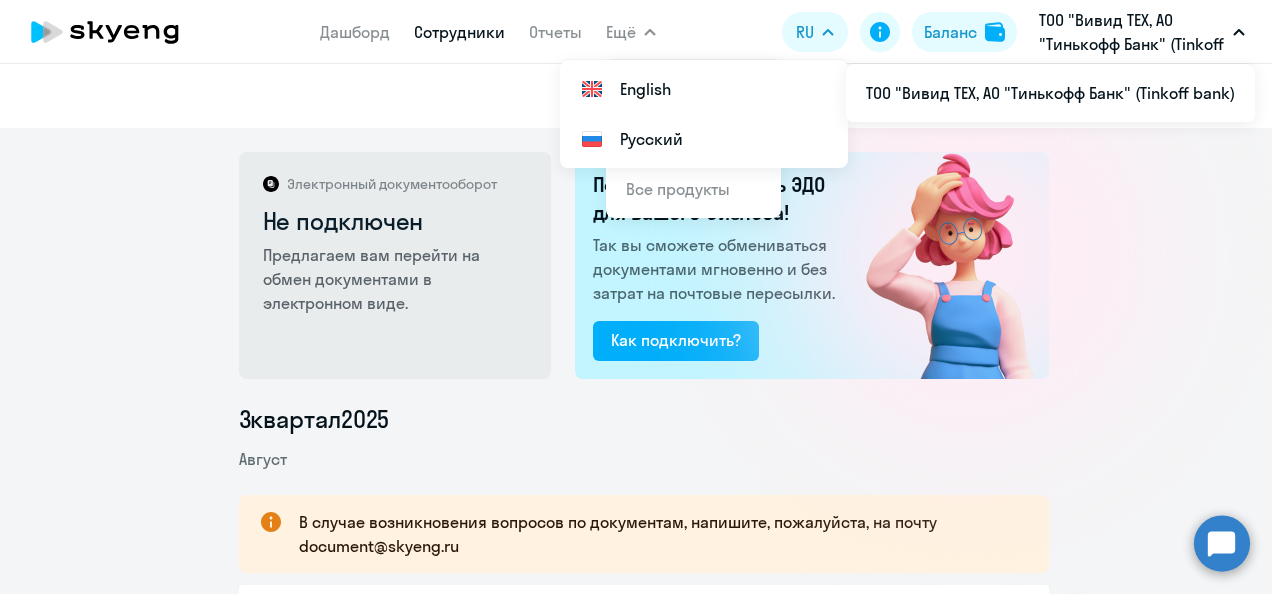 click on "Сотрудники" at bounding box center (459, 32) 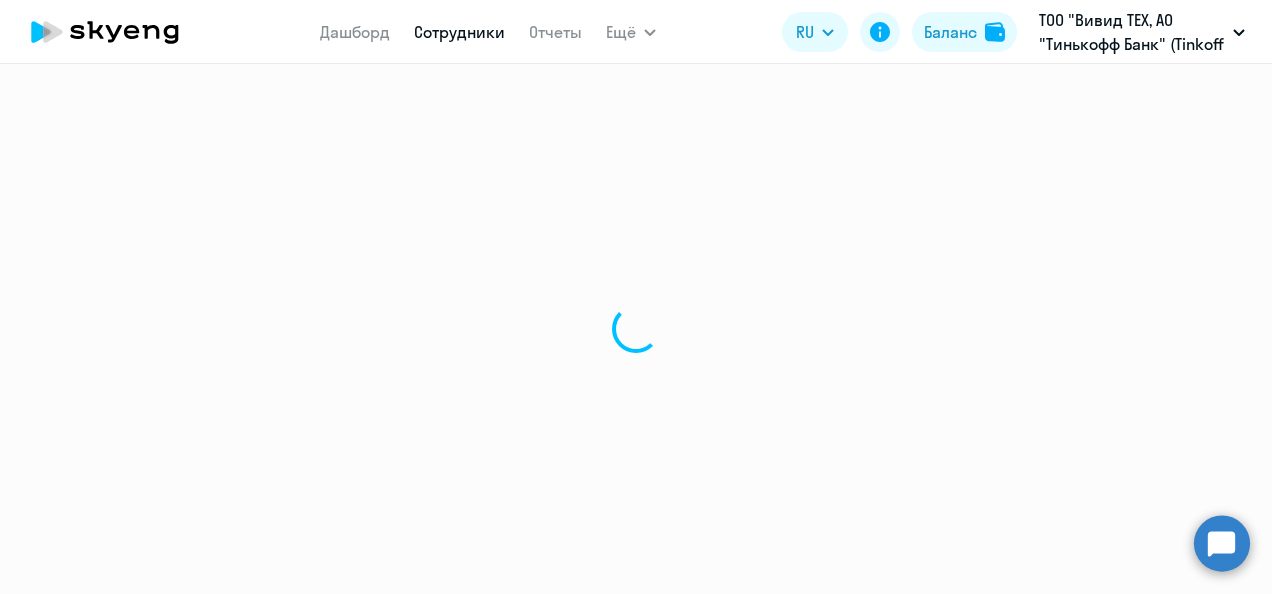 select on "30" 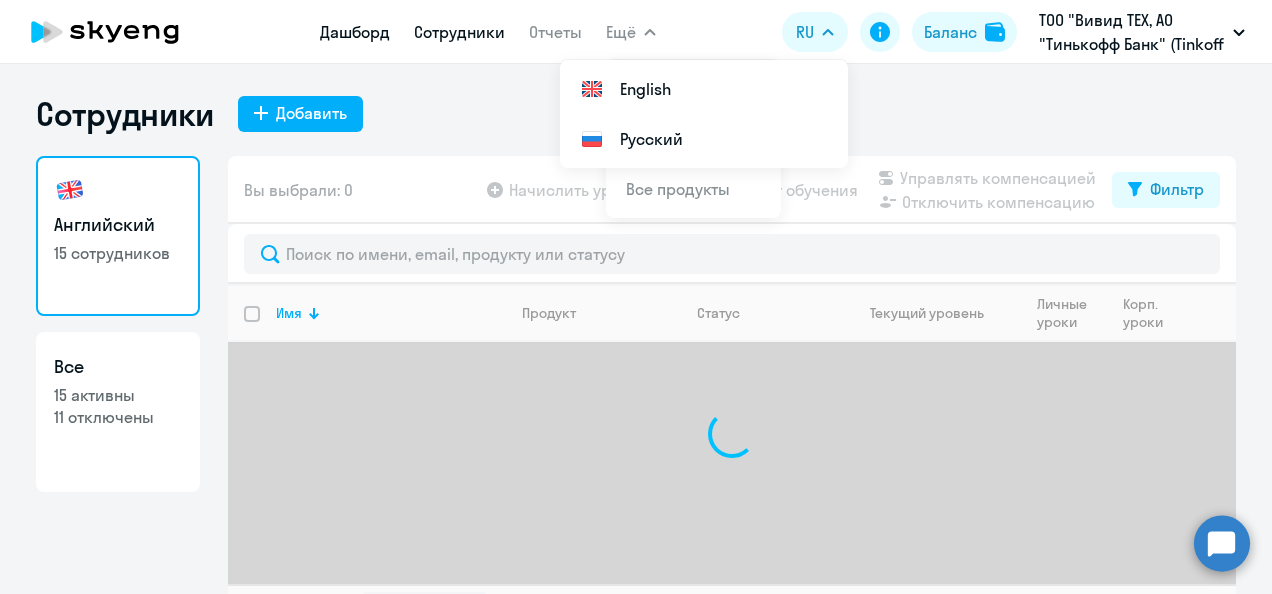 click on "Дашборд" at bounding box center (355, 32) 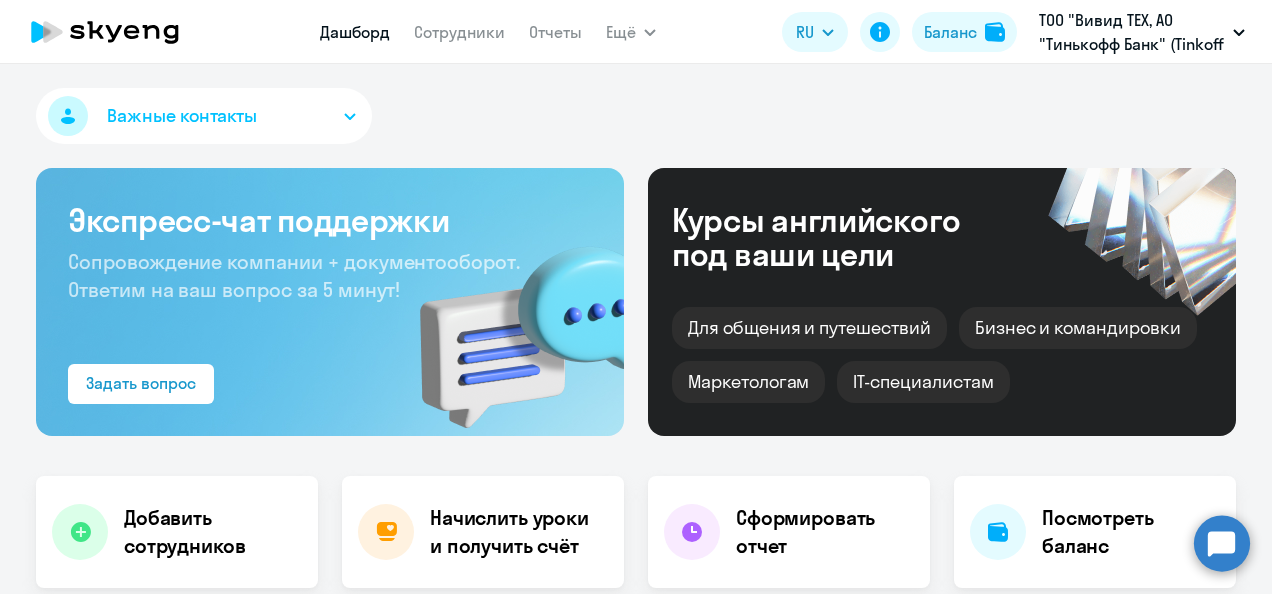 select on "30" 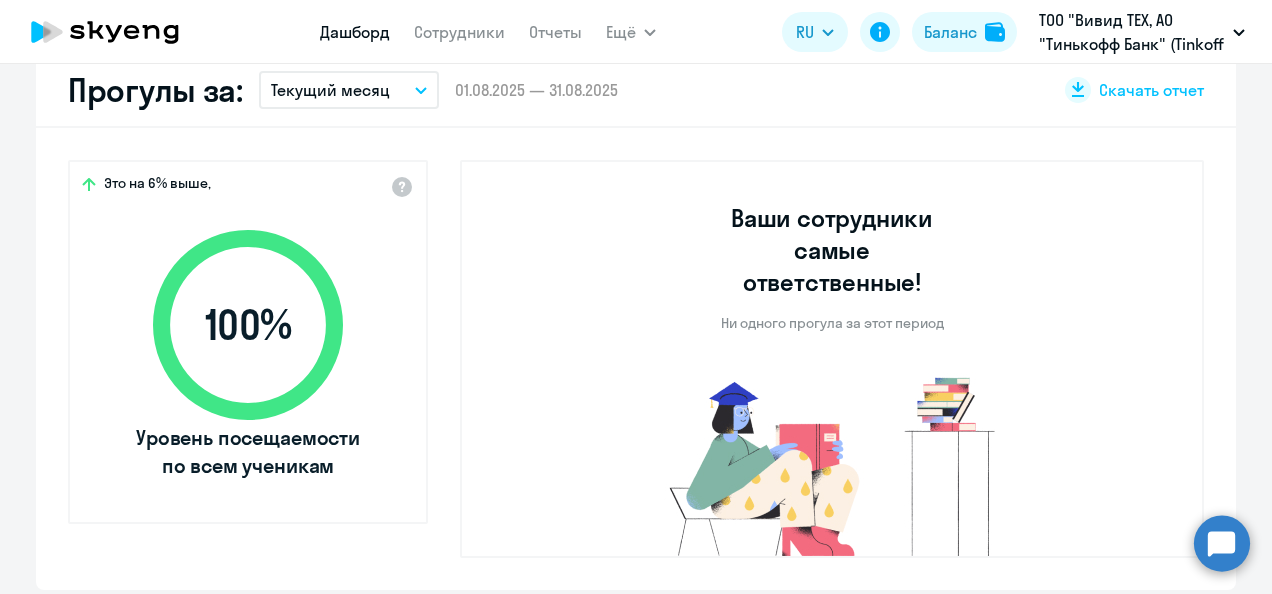 scroll, scrollTop: 601, scrollLeft: 0, axis: vertical 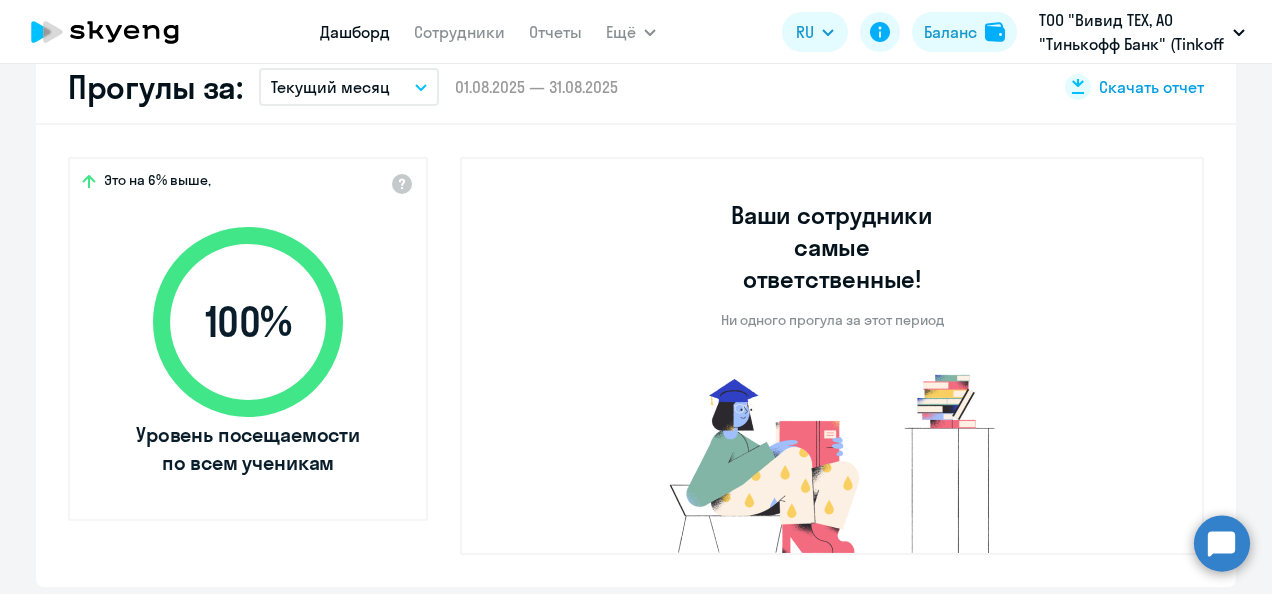 click on "Скачать отчет" 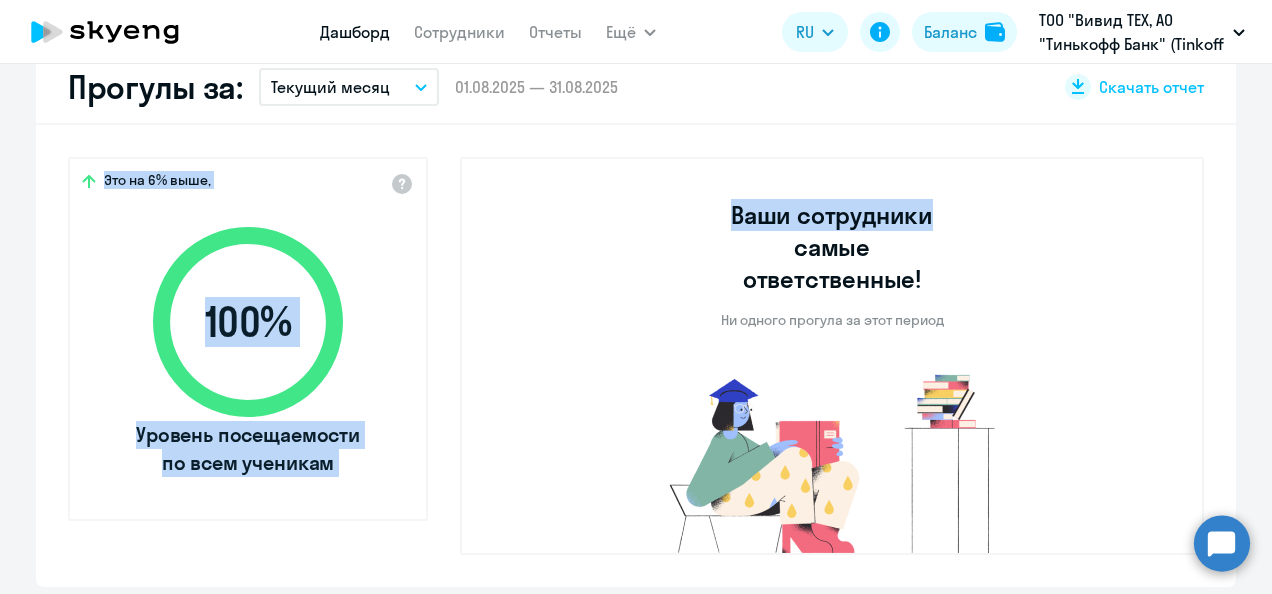 drag, startPoint x: 1220, startPoint y: 134, endPoint x: 1250, endPoint y: 95, distance: 49.20366 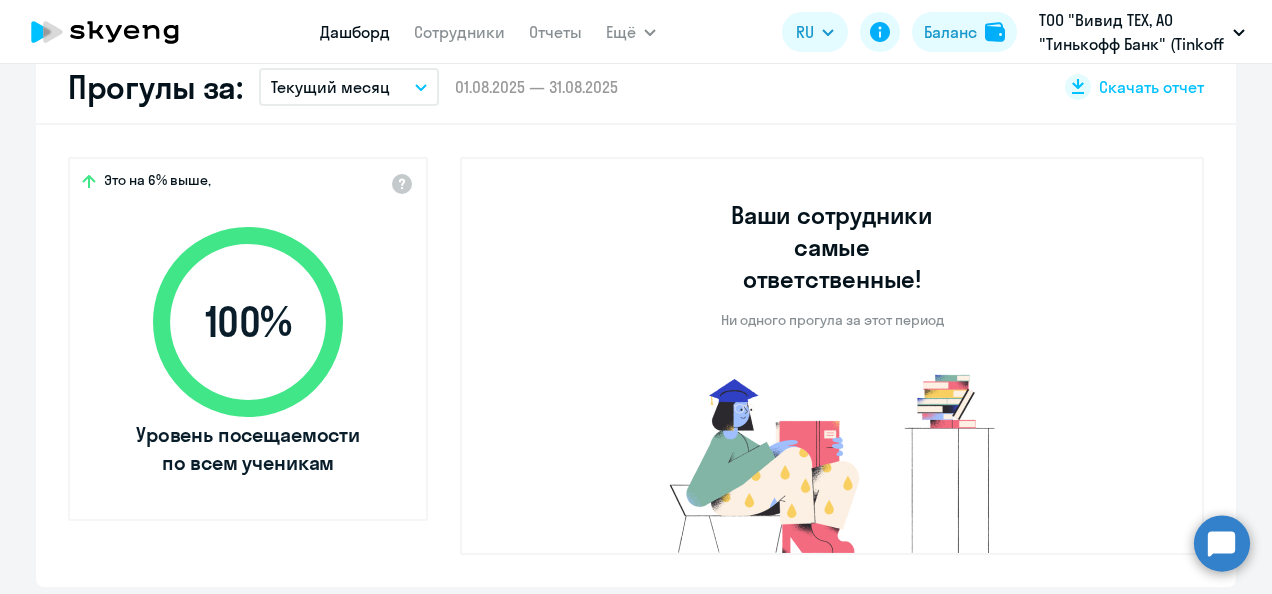 drag, startPoint x: 1250, startPoint y: 95, endPoint x: 1242, endPoint y: 226, distance: 131.24405 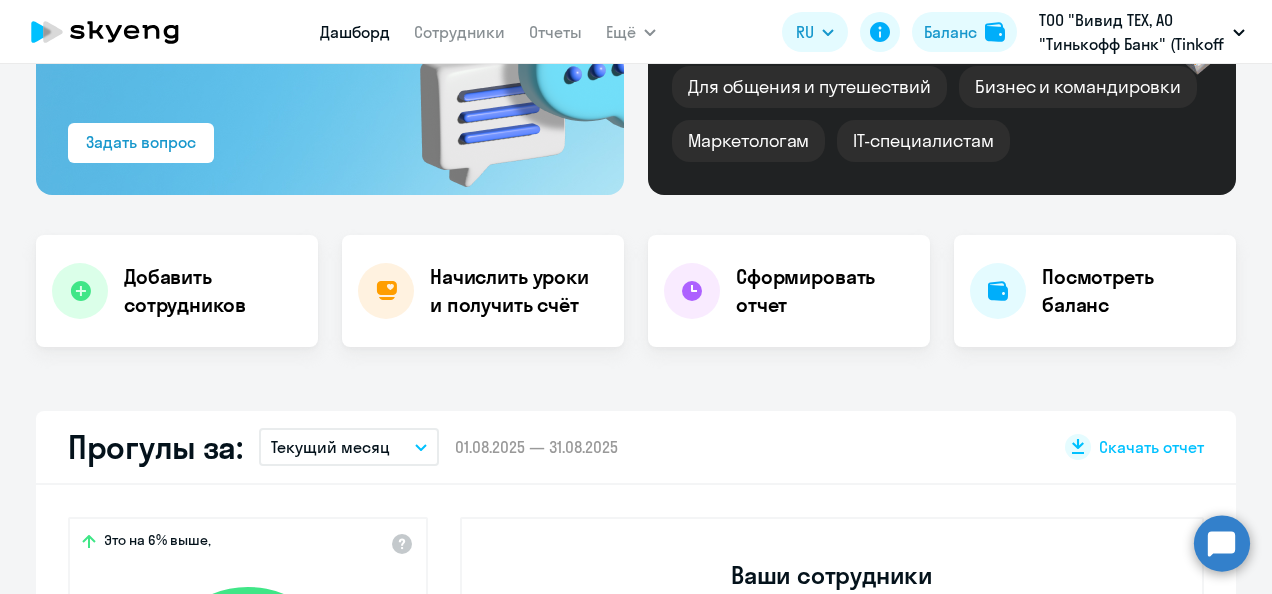 scroll, scrollTop: 214, scrollLeft: 0, axis: vertical 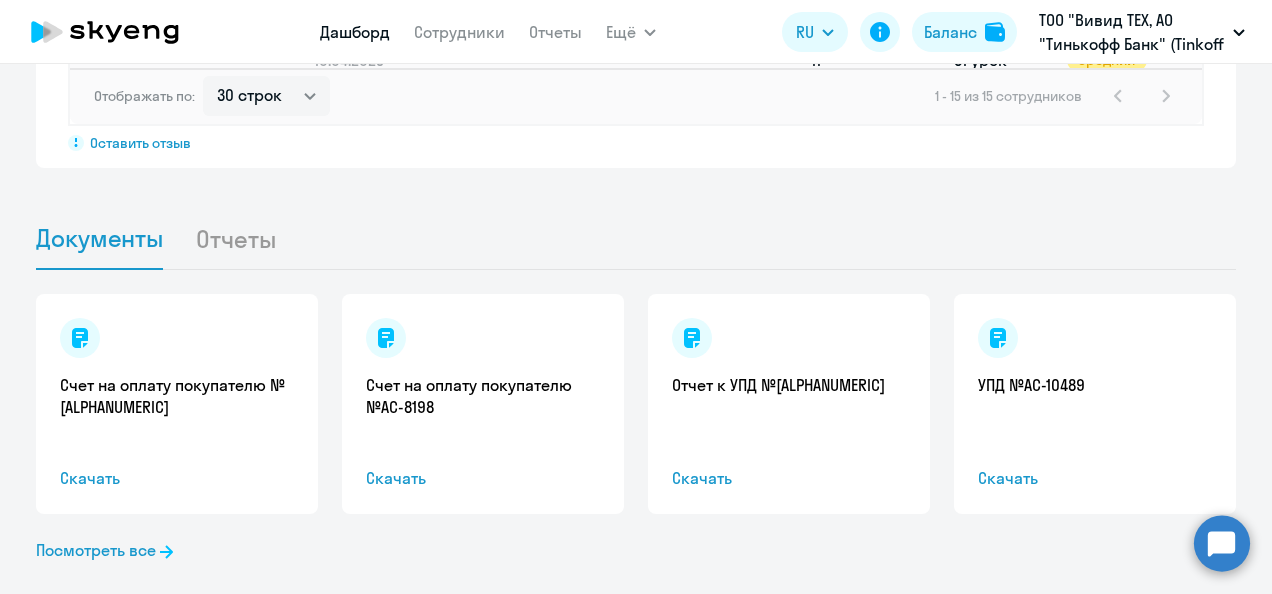 click on "Отчеты" 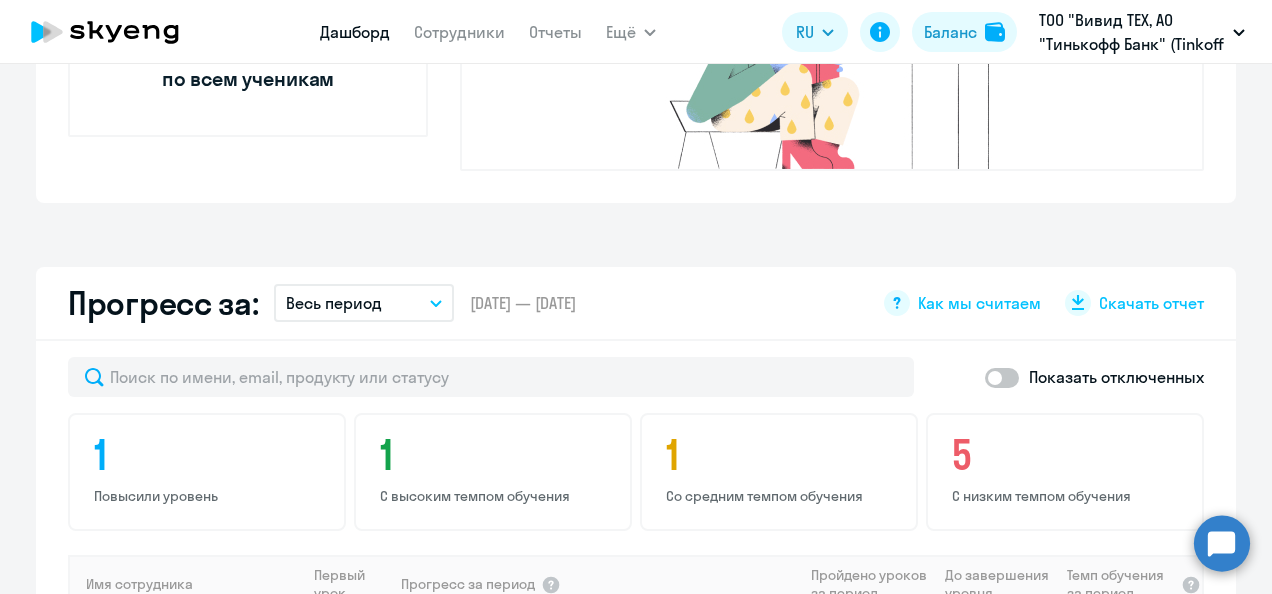 scroll, scrollTop: 975, scrollLeft: 0, axis: vertical 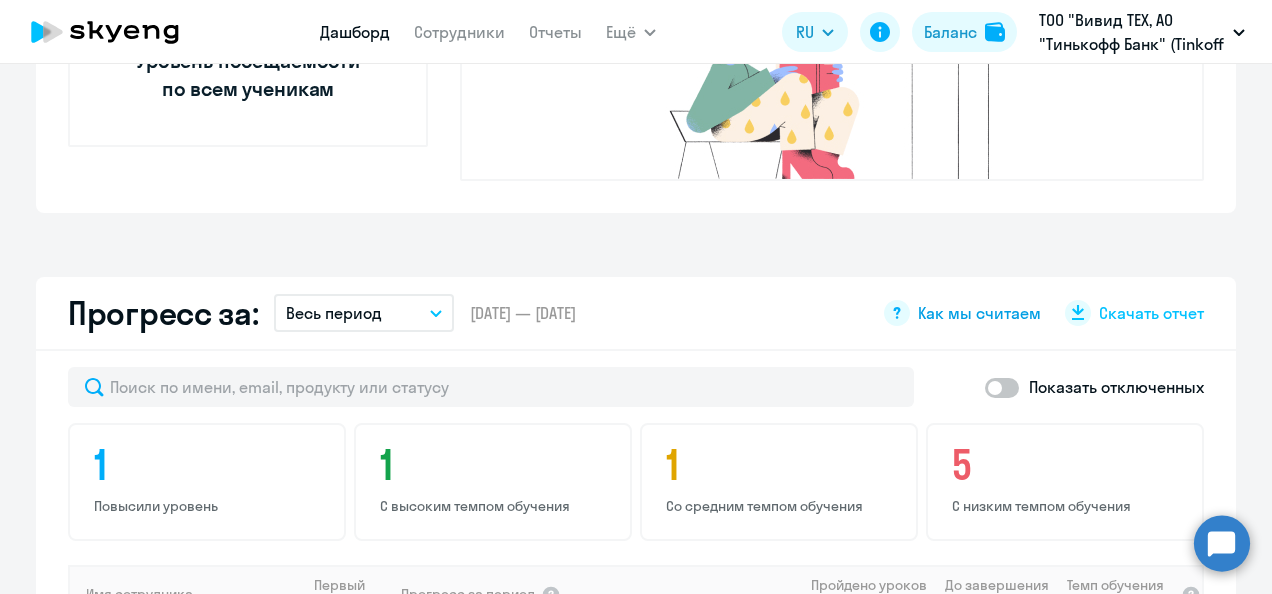 click on "Как мы считаем" 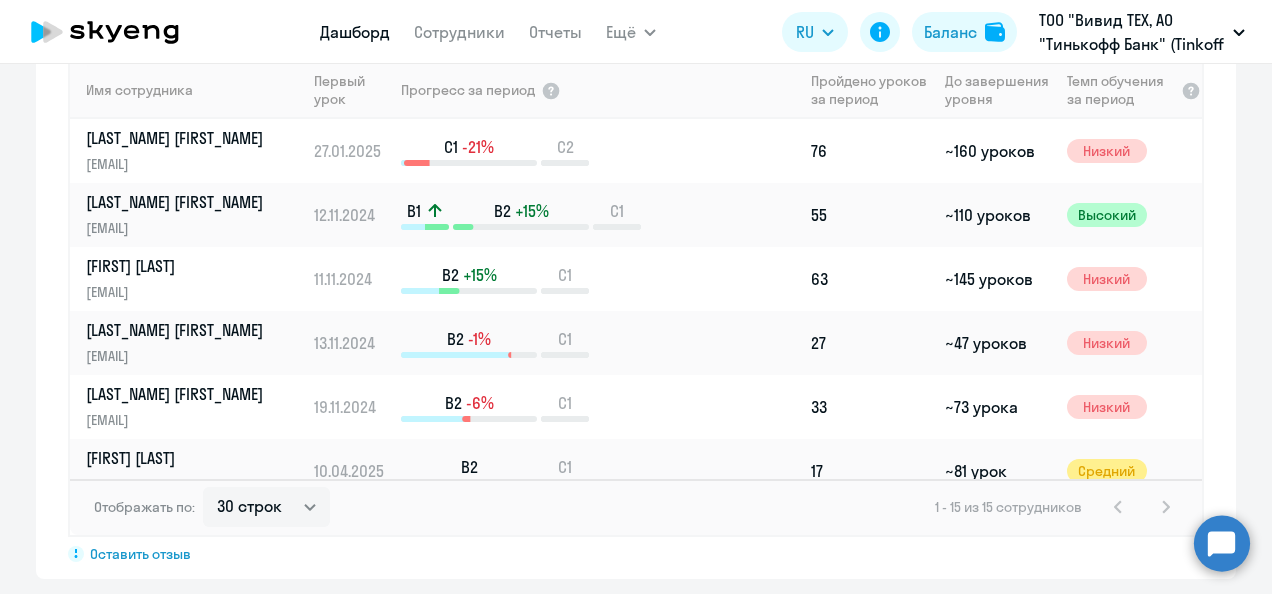 scroll, scrollTop: 1482, scrollLeft: 0, axis: vertical 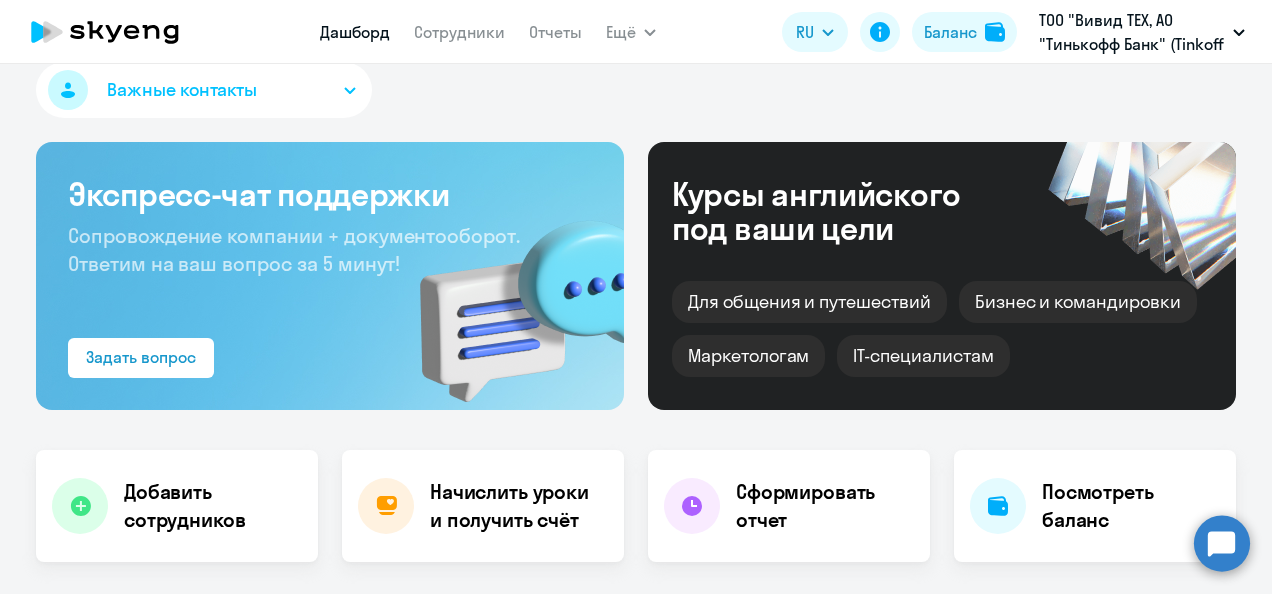 click on "Важные контакты" 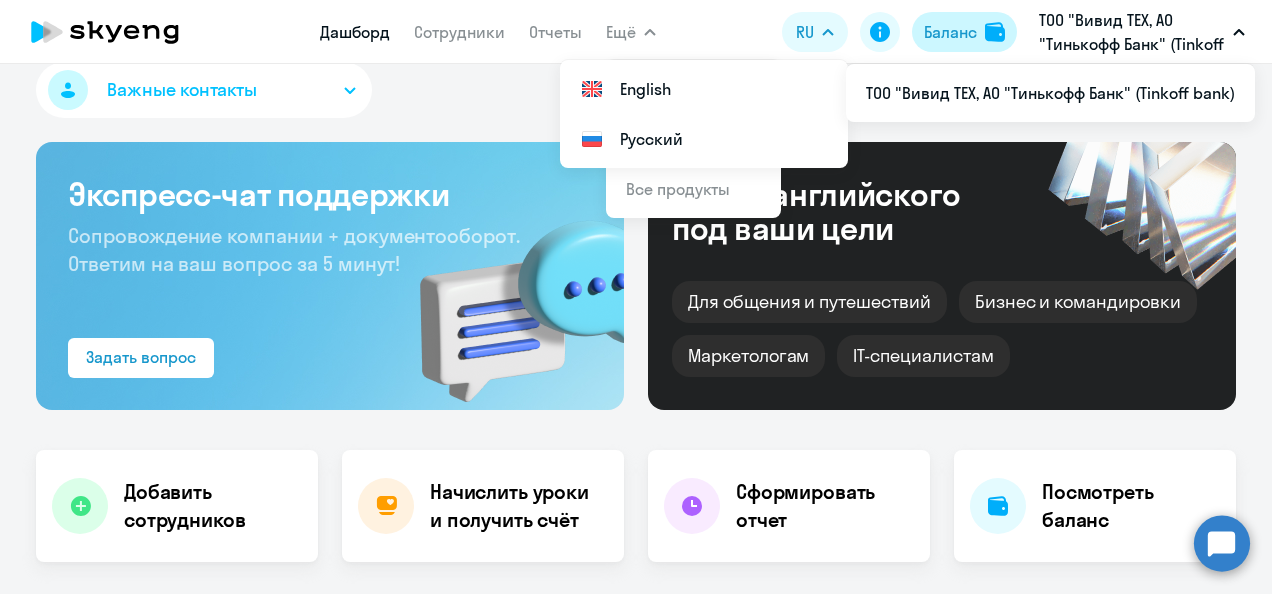click on "Баланс" 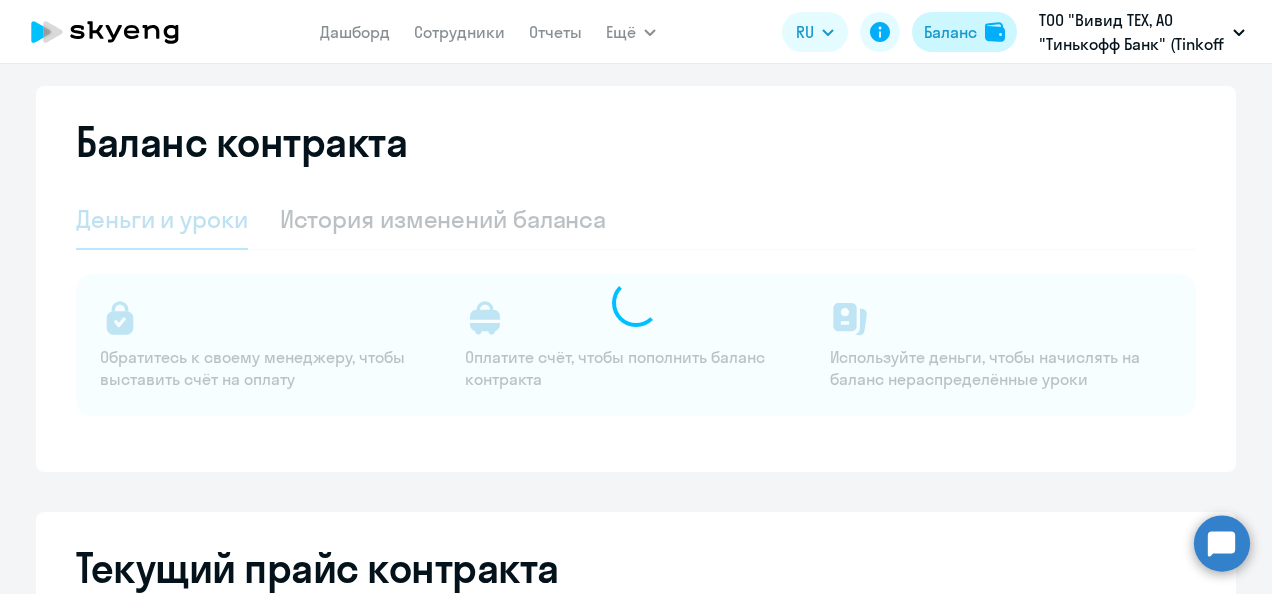 select on "english_adult_not_native_speaker" 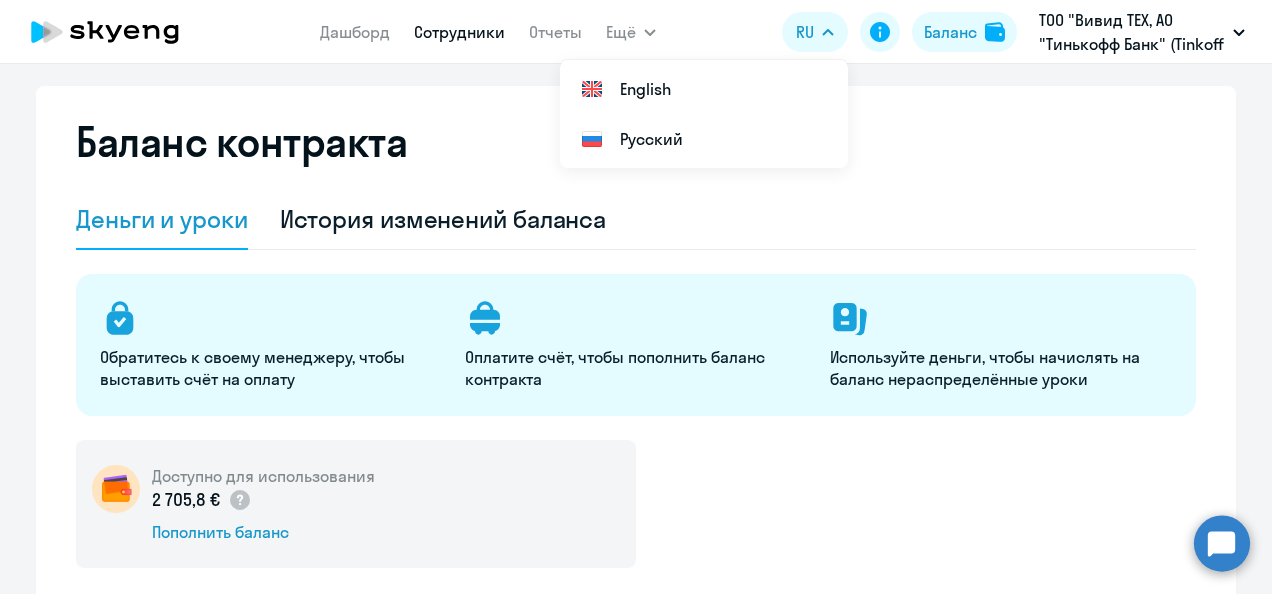 click on "Сотрудники" at bounding box center [459, 32] 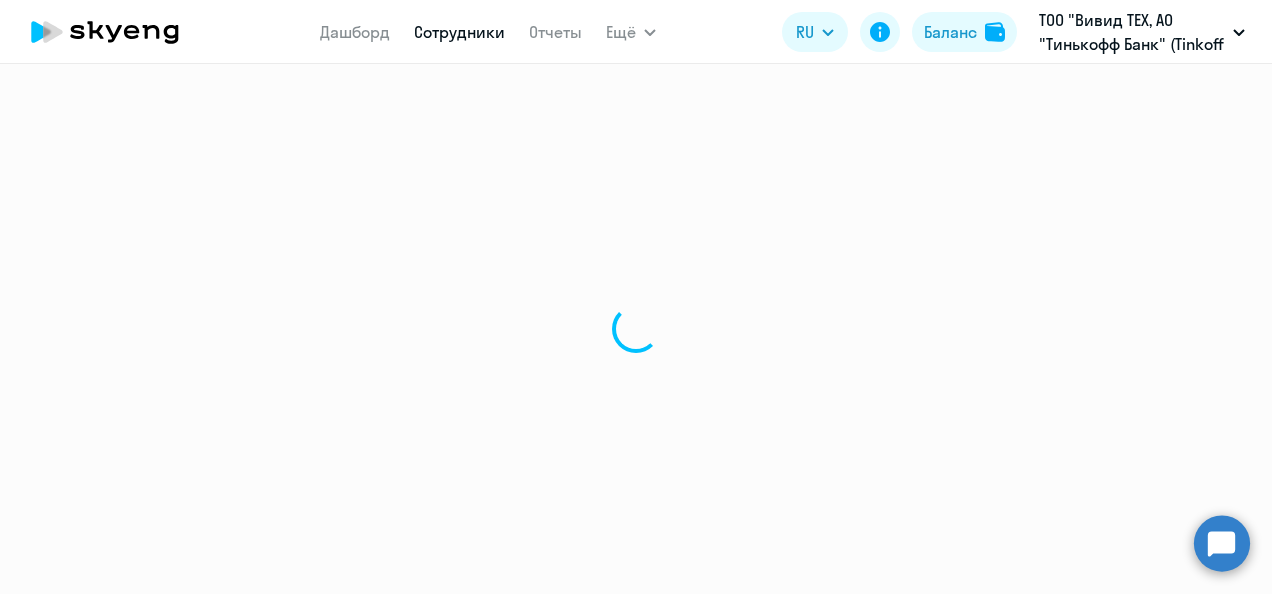 select on "30" 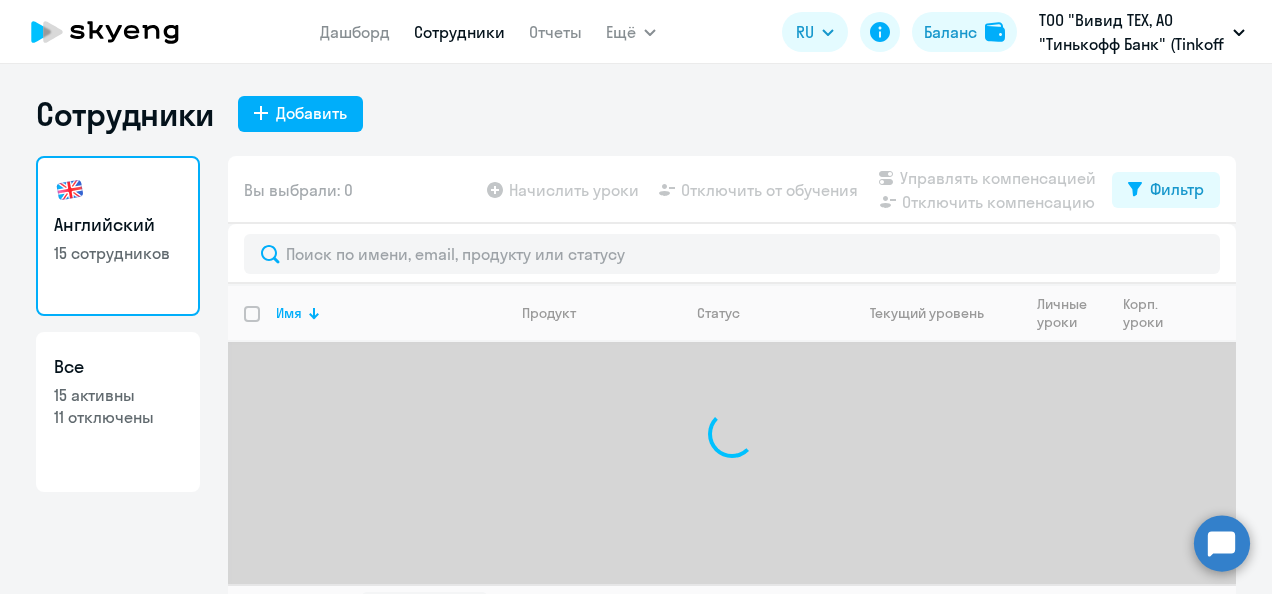 scroll, scrollTop: 46, scrollLeft: 0, axis: vertical 